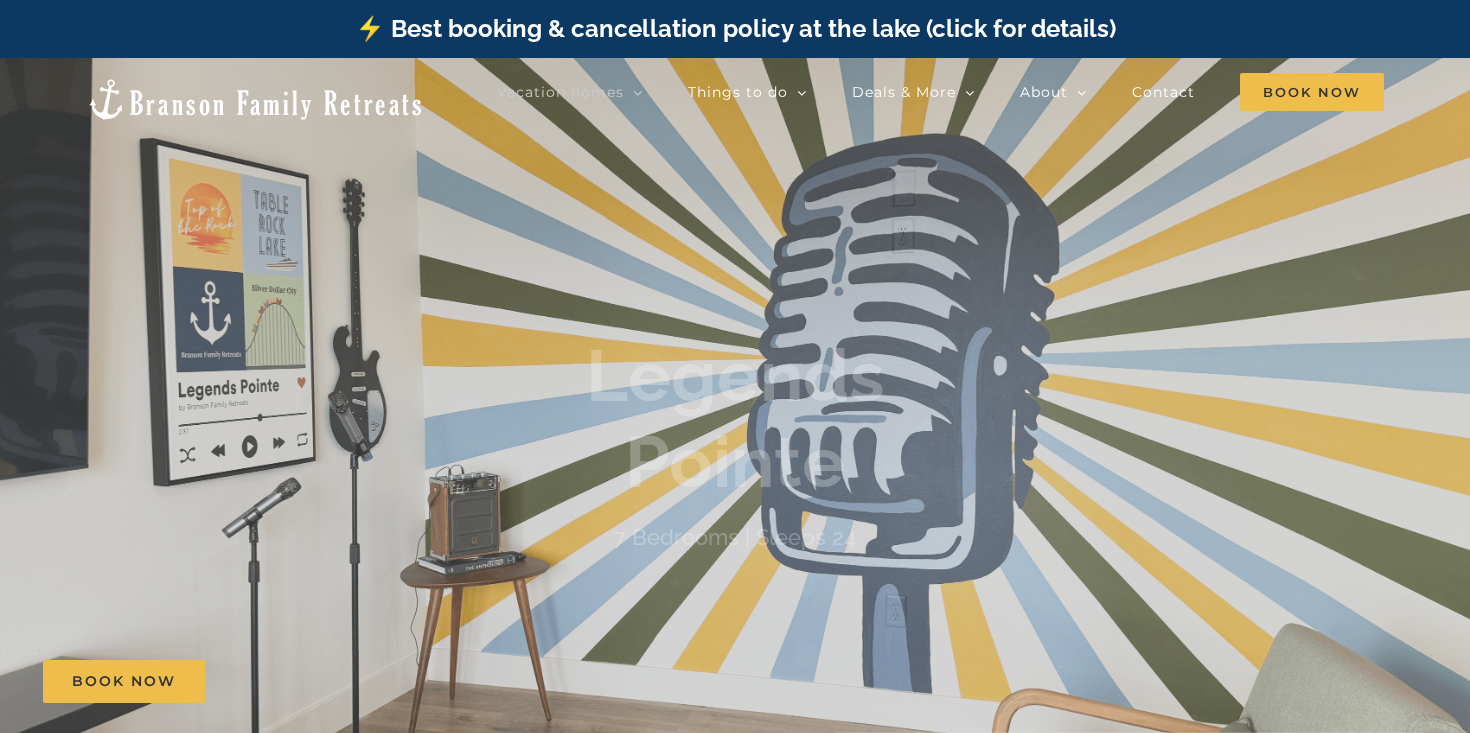 scroll, scrollTop: 0, scrollLeft: 0, axis: both 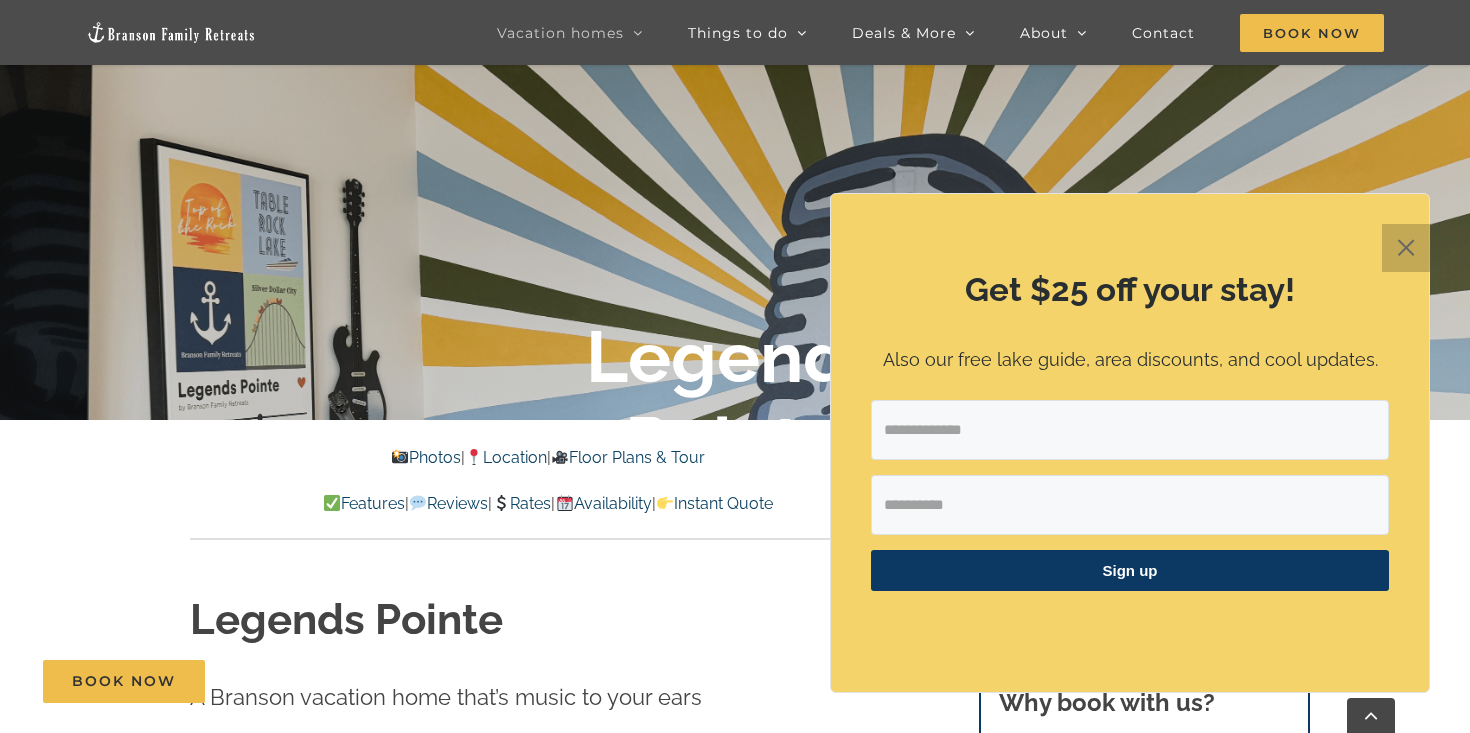 click on "✕" at bounding box center [1406, 248] 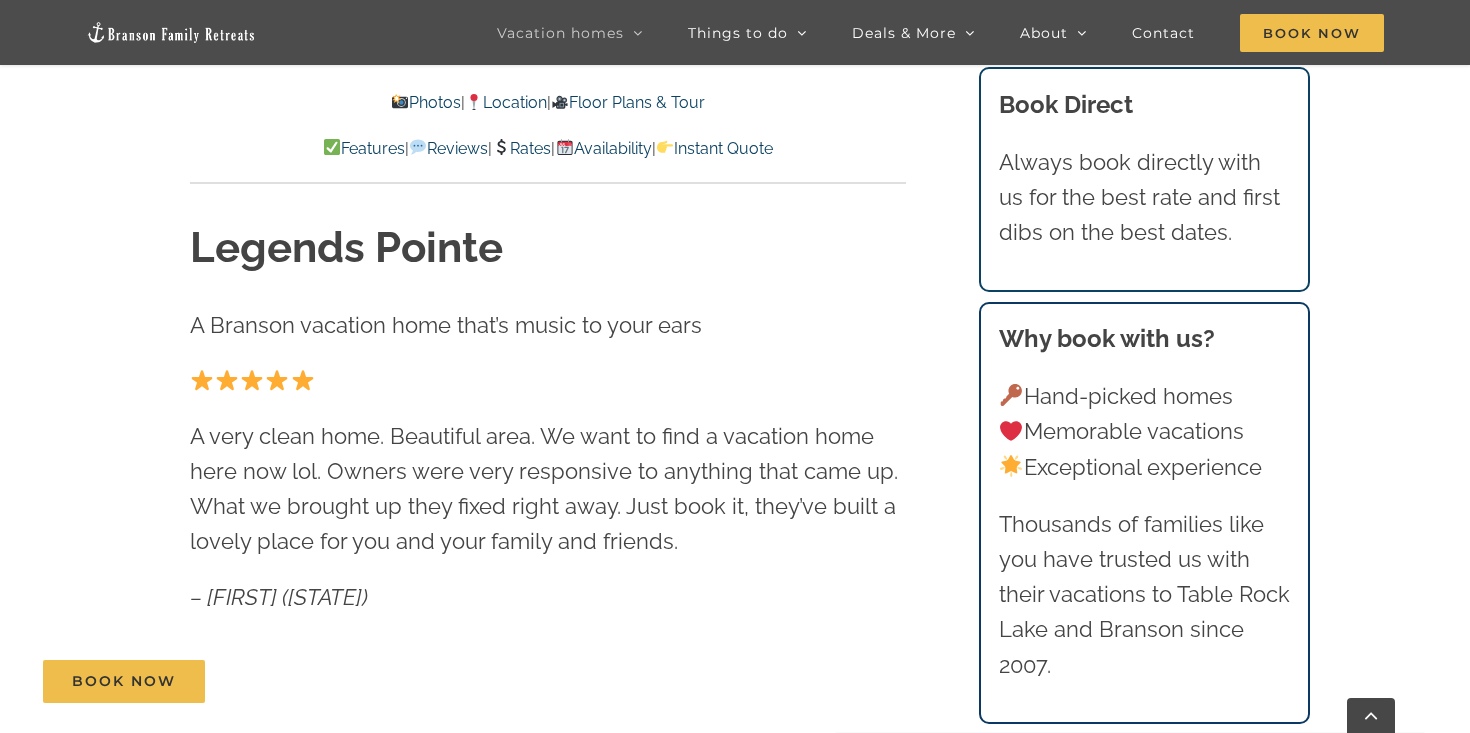 scroll, scrollTop: 753, scrollLeft: 0, axis: vertical 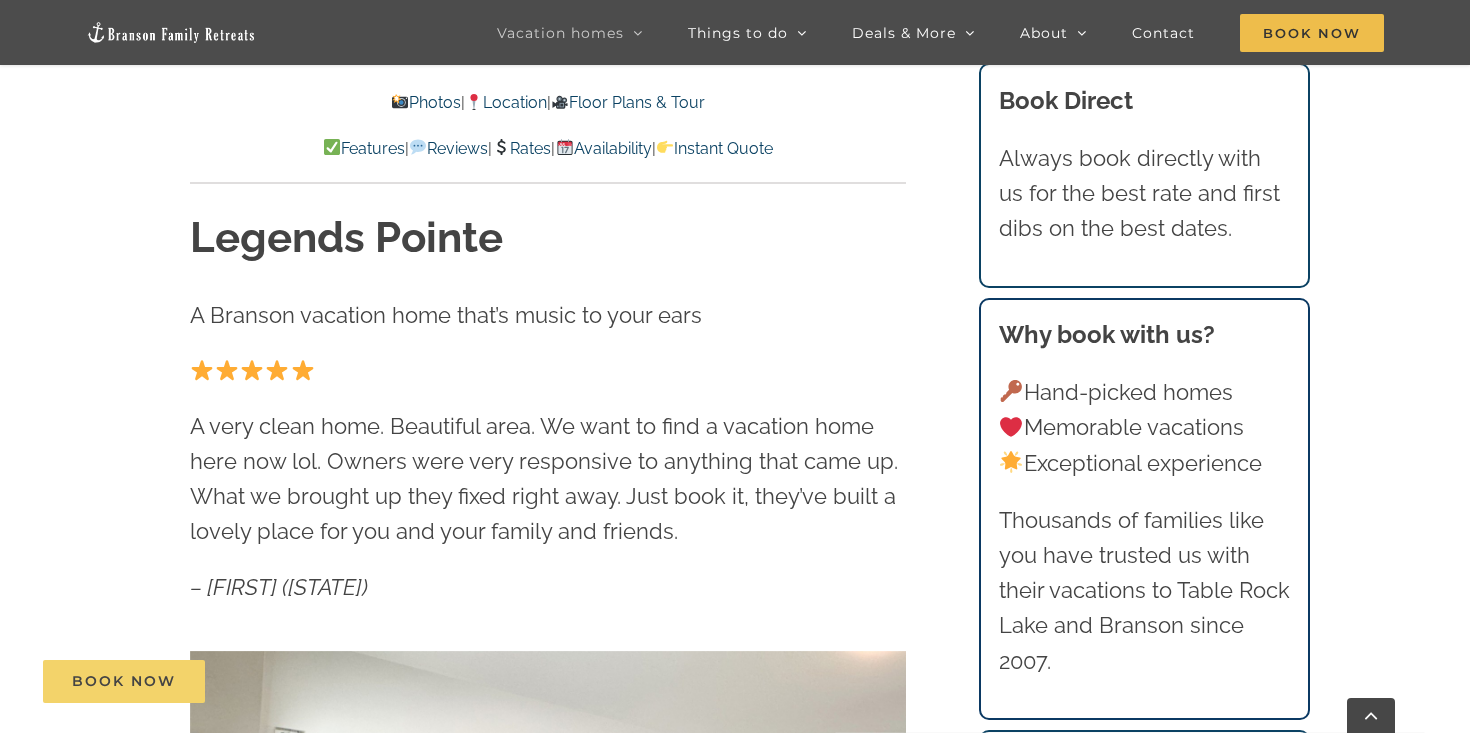 click on "Book Now" at bounding box center (124, 681) 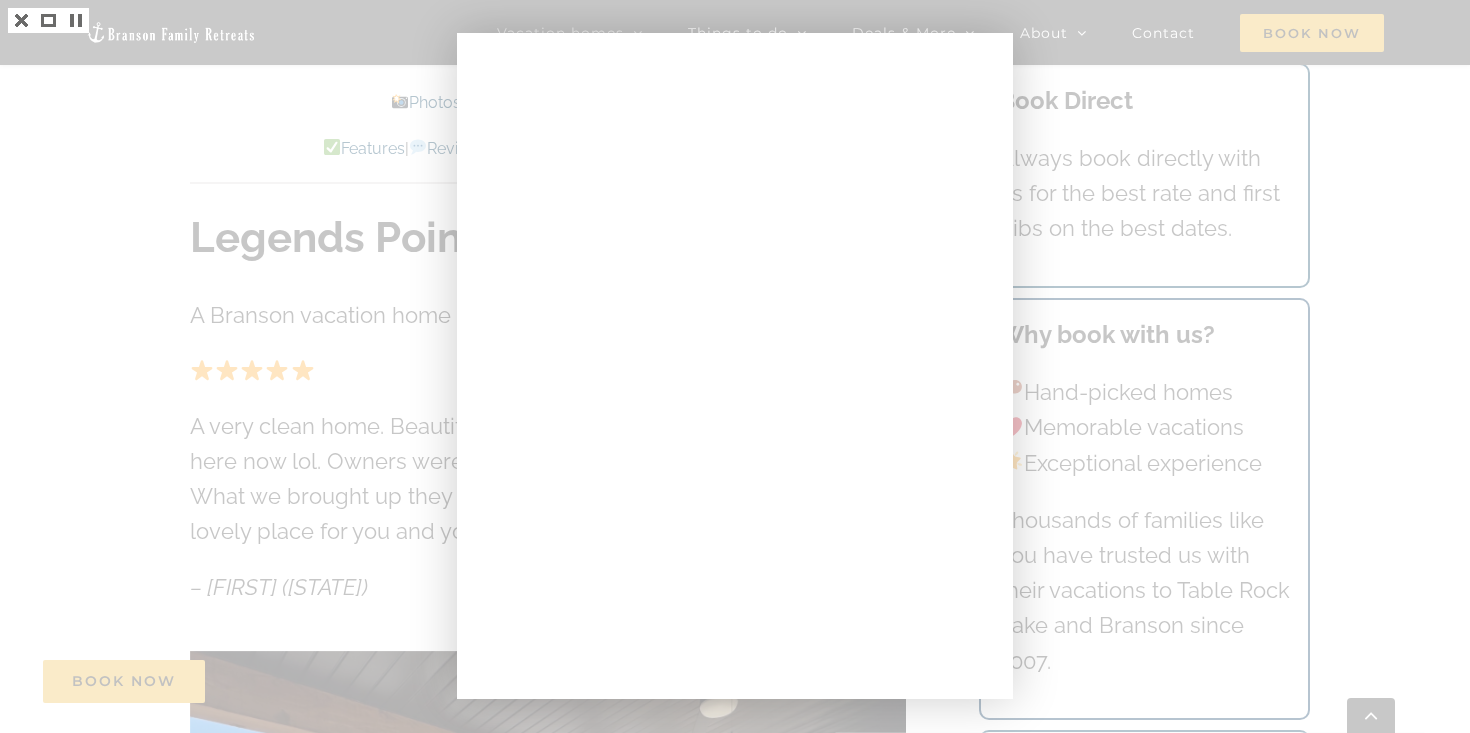 click at bounding box center (735, 366) 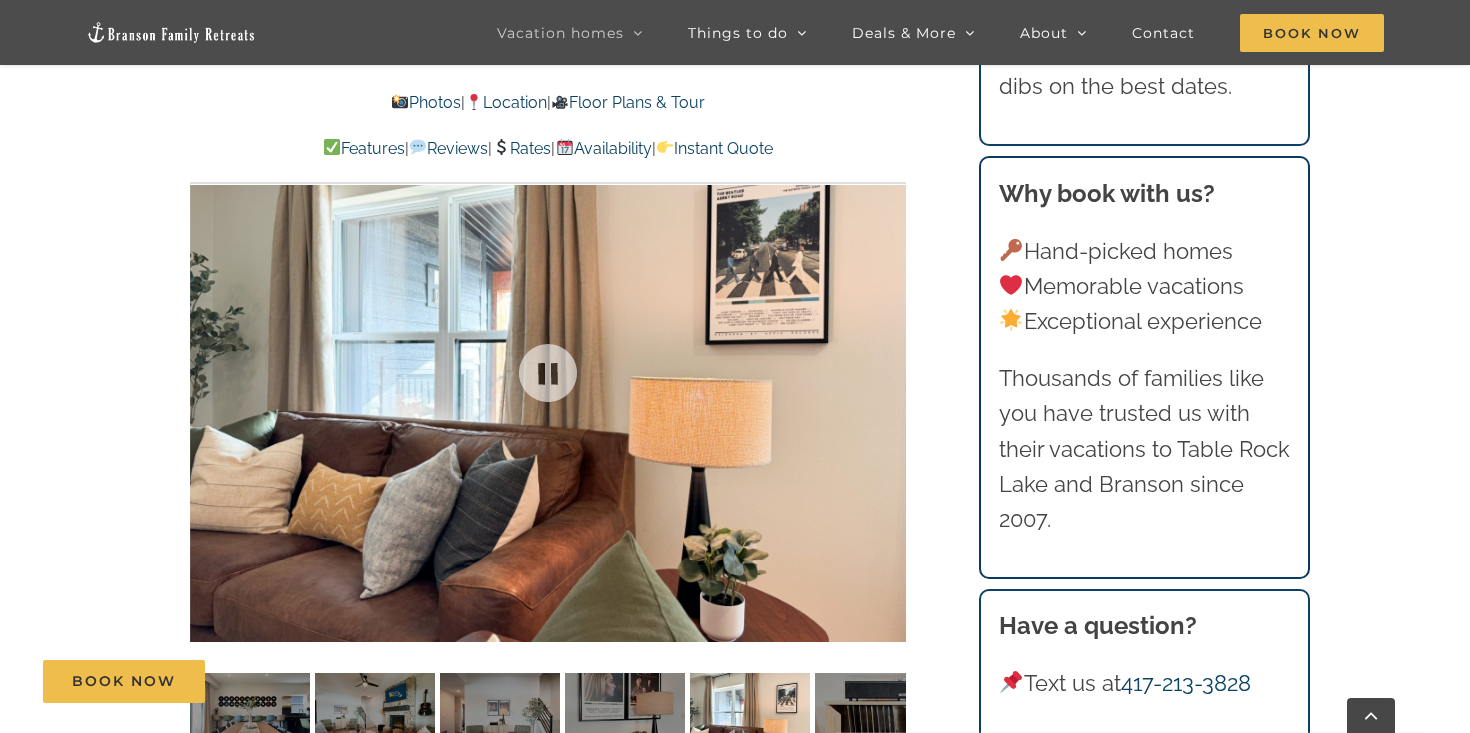 scroll, scrollTop: 1408, scrollLeft: 0, axis: vertical 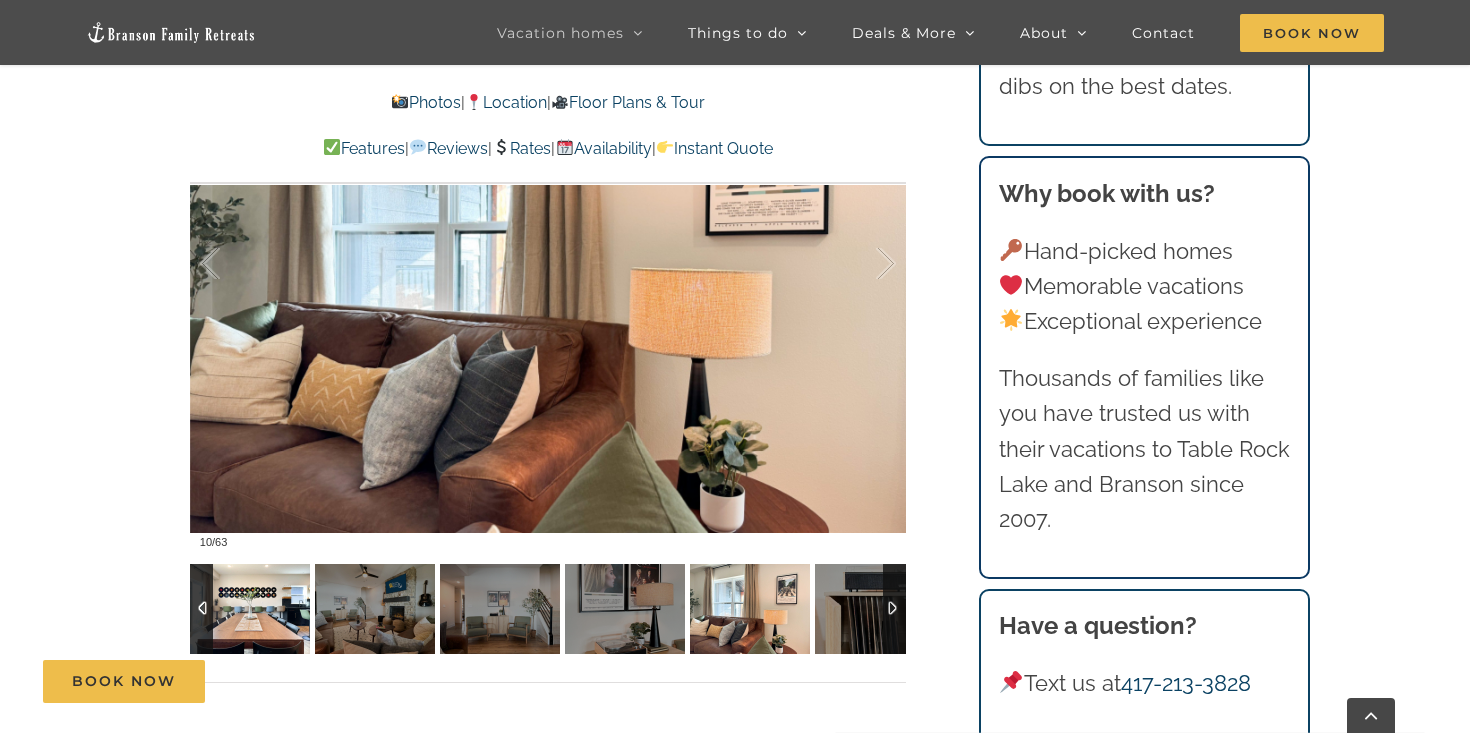 click at bounding box center [250, 609] 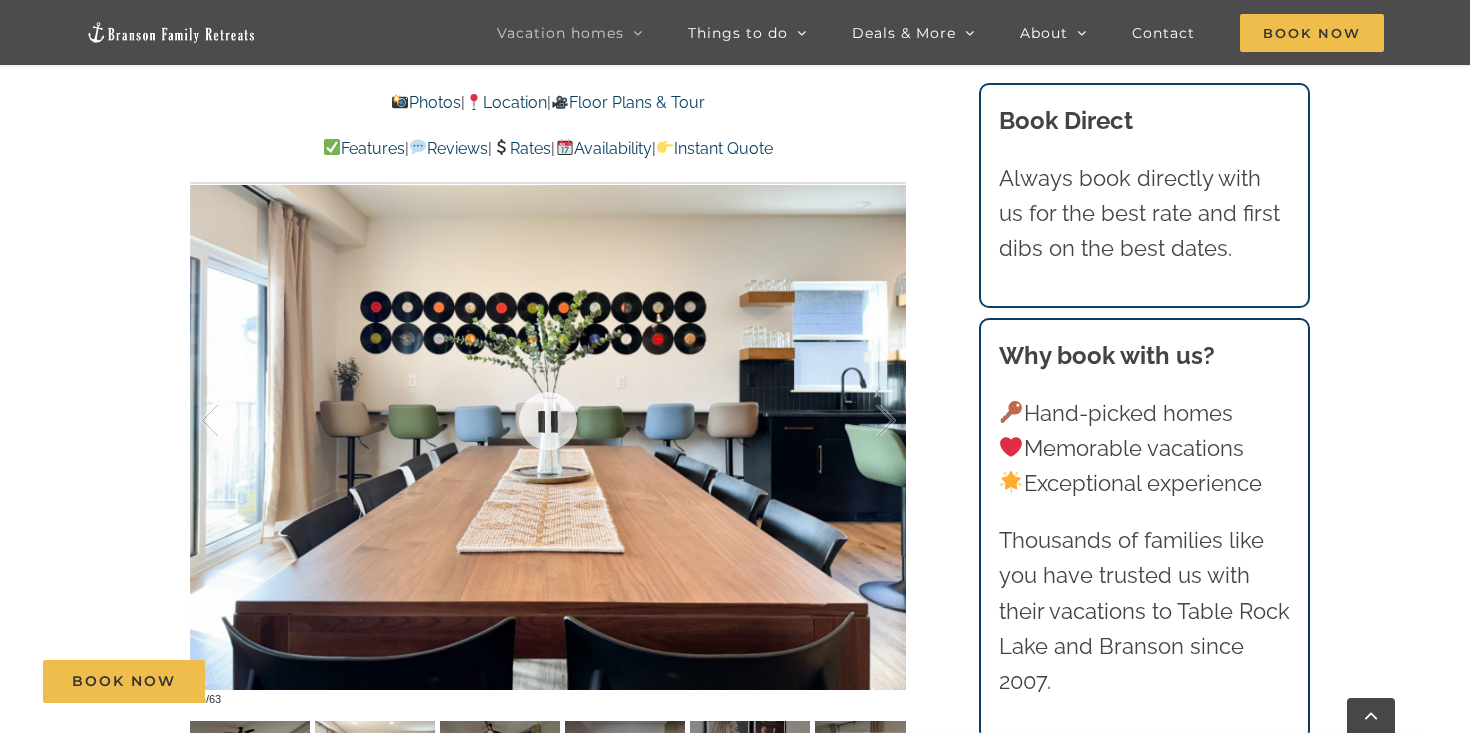 scroll, scrollTop: 1240, scrollLeft: 0, axis: vertical 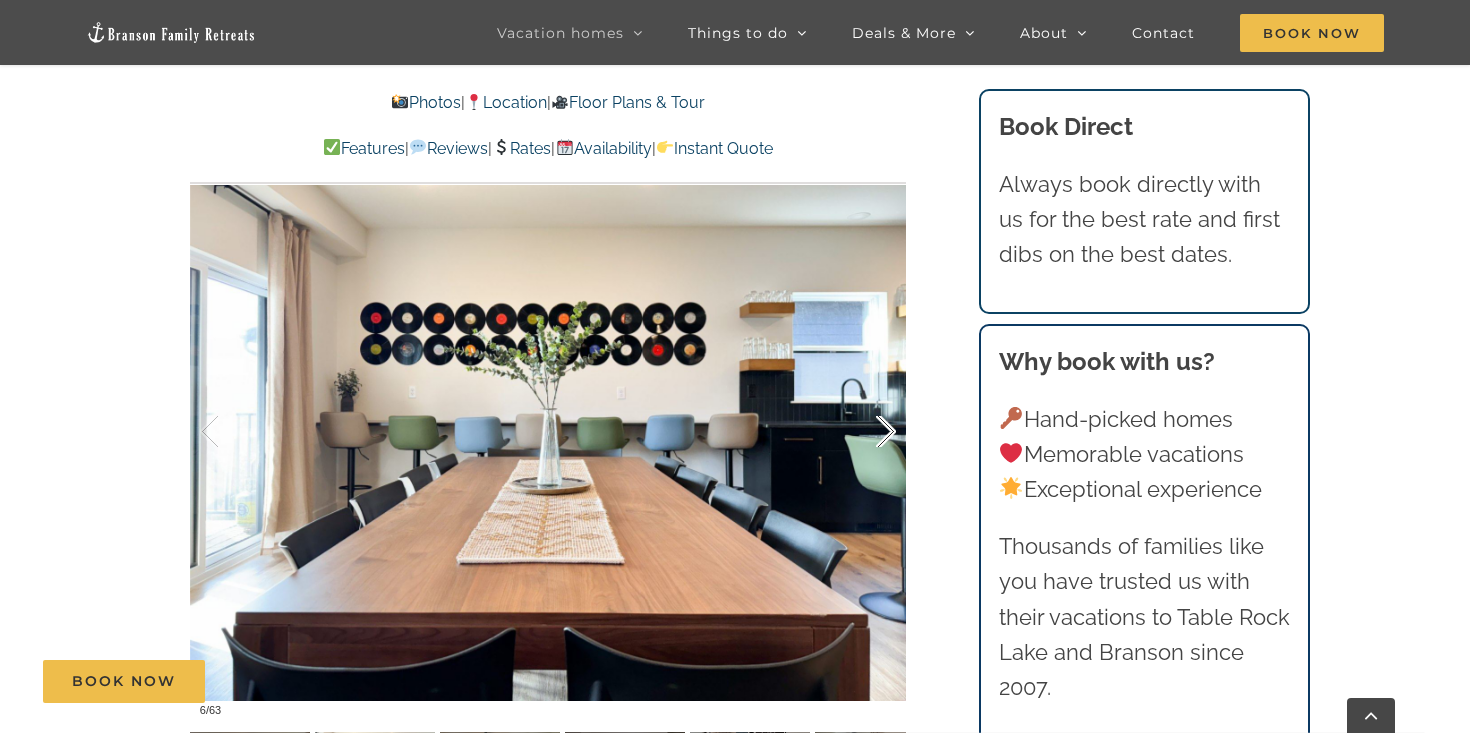 click at bounding box center [865, 432] 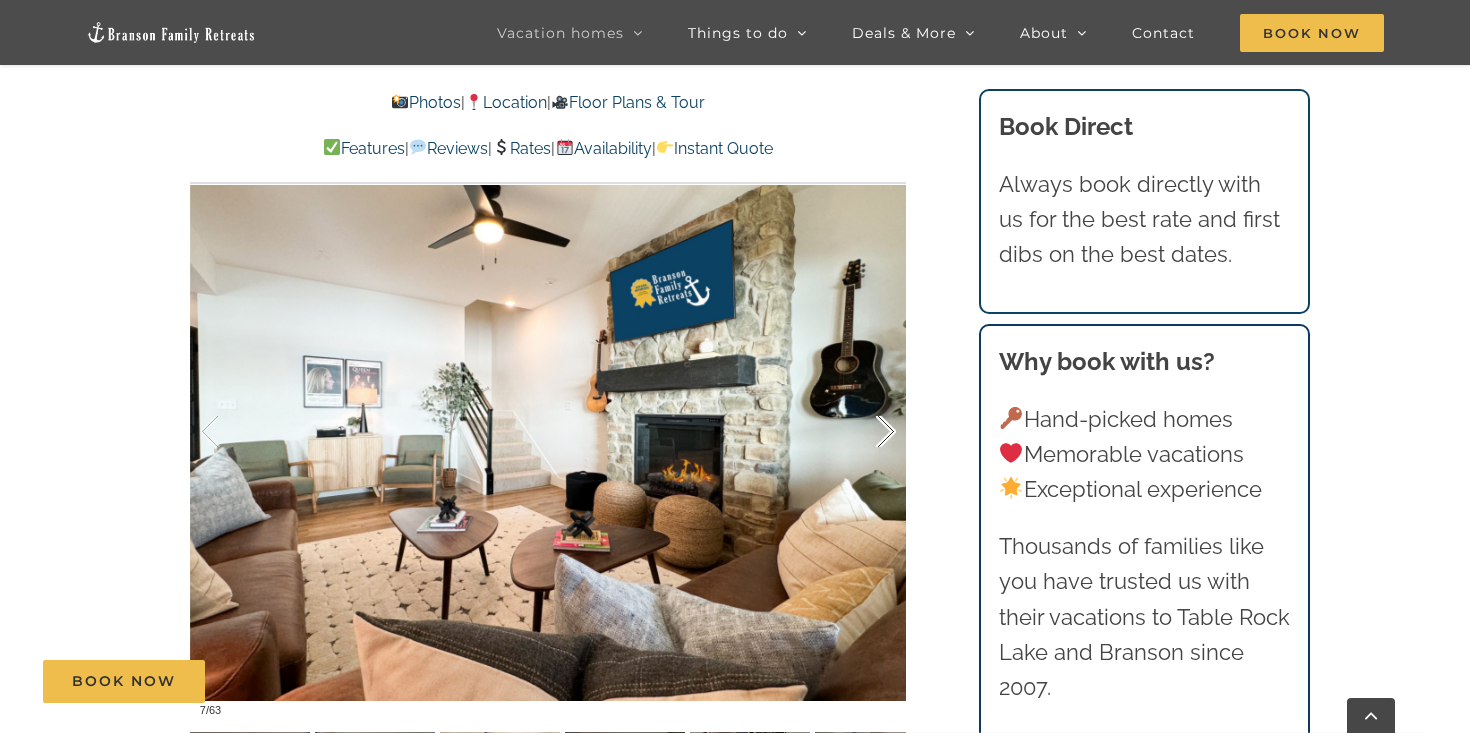 click at bounding box center (865, 432) 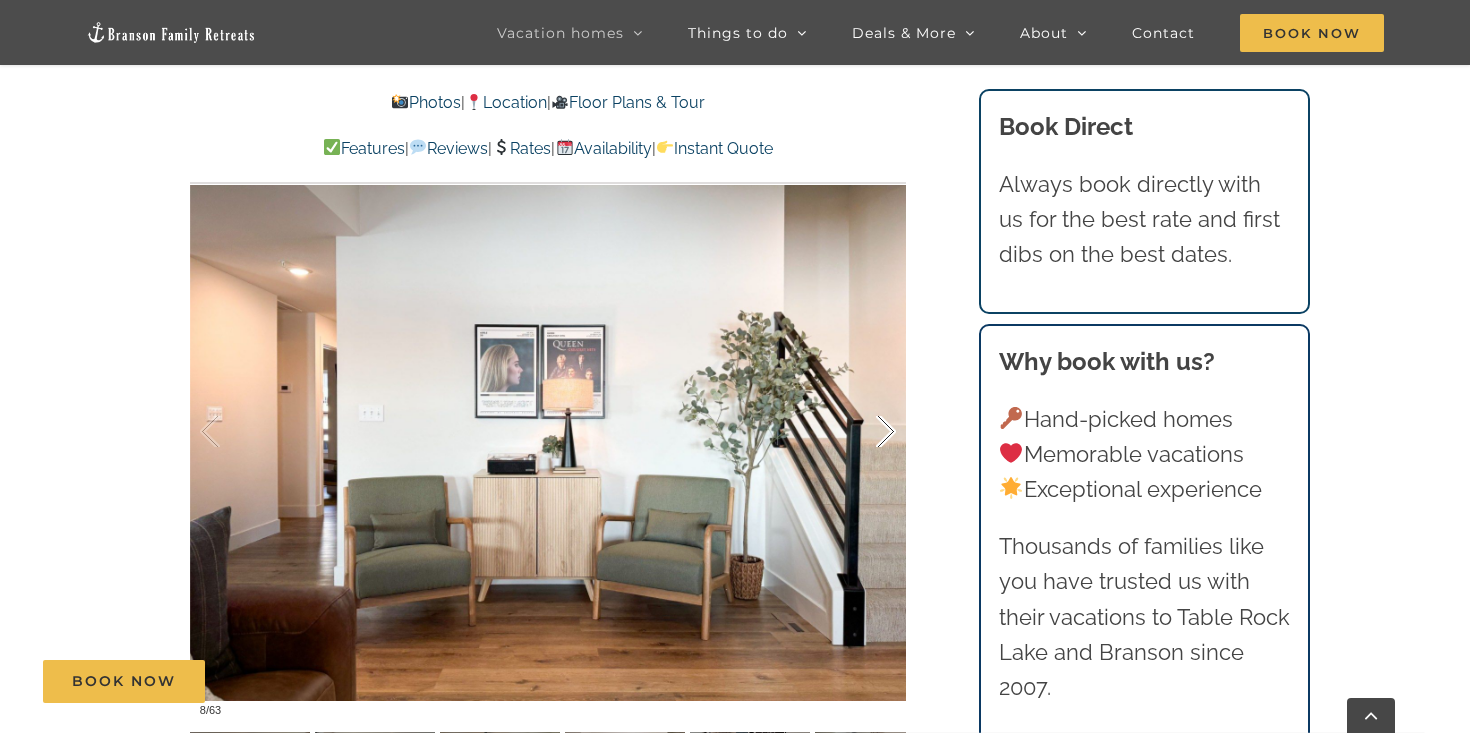 click at bounding box center [865, 432] 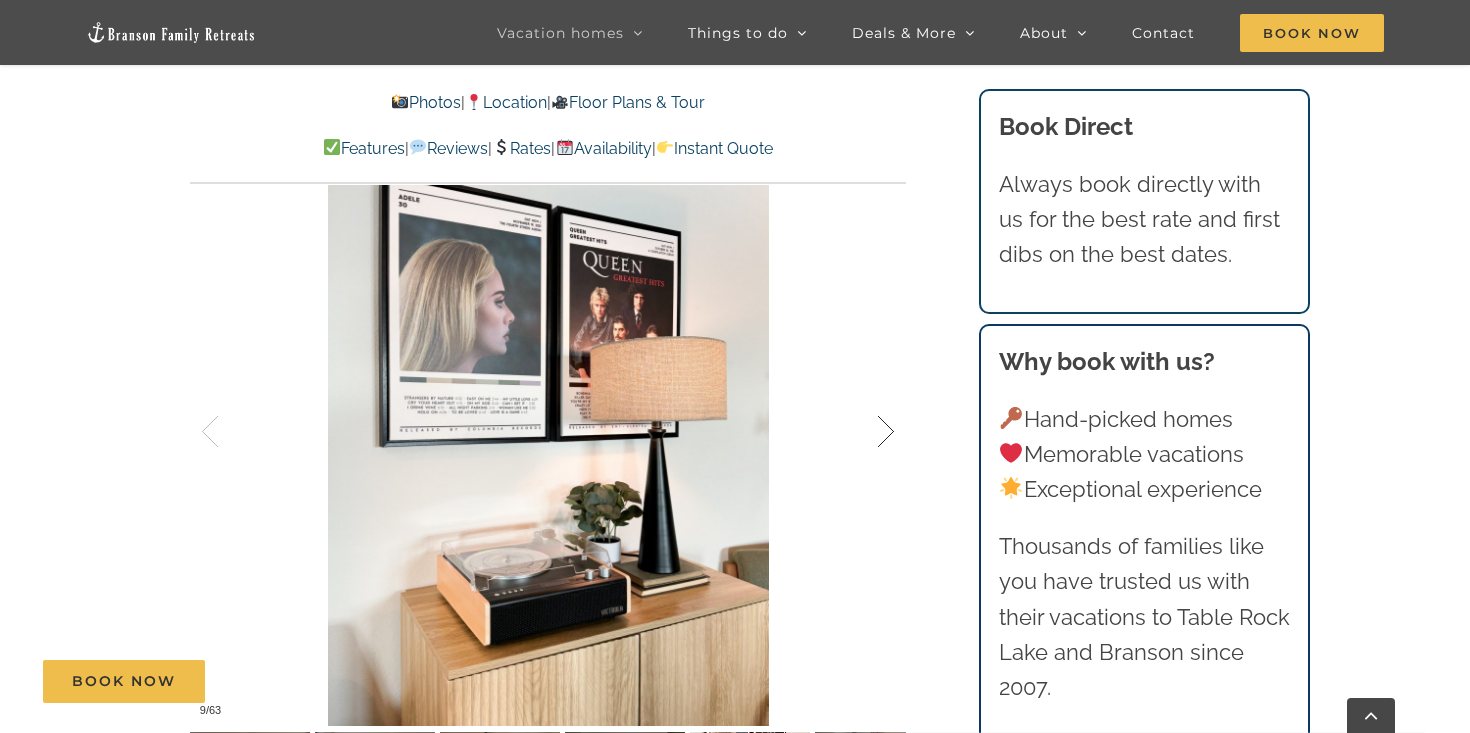 click at bounding box center [865, 432] 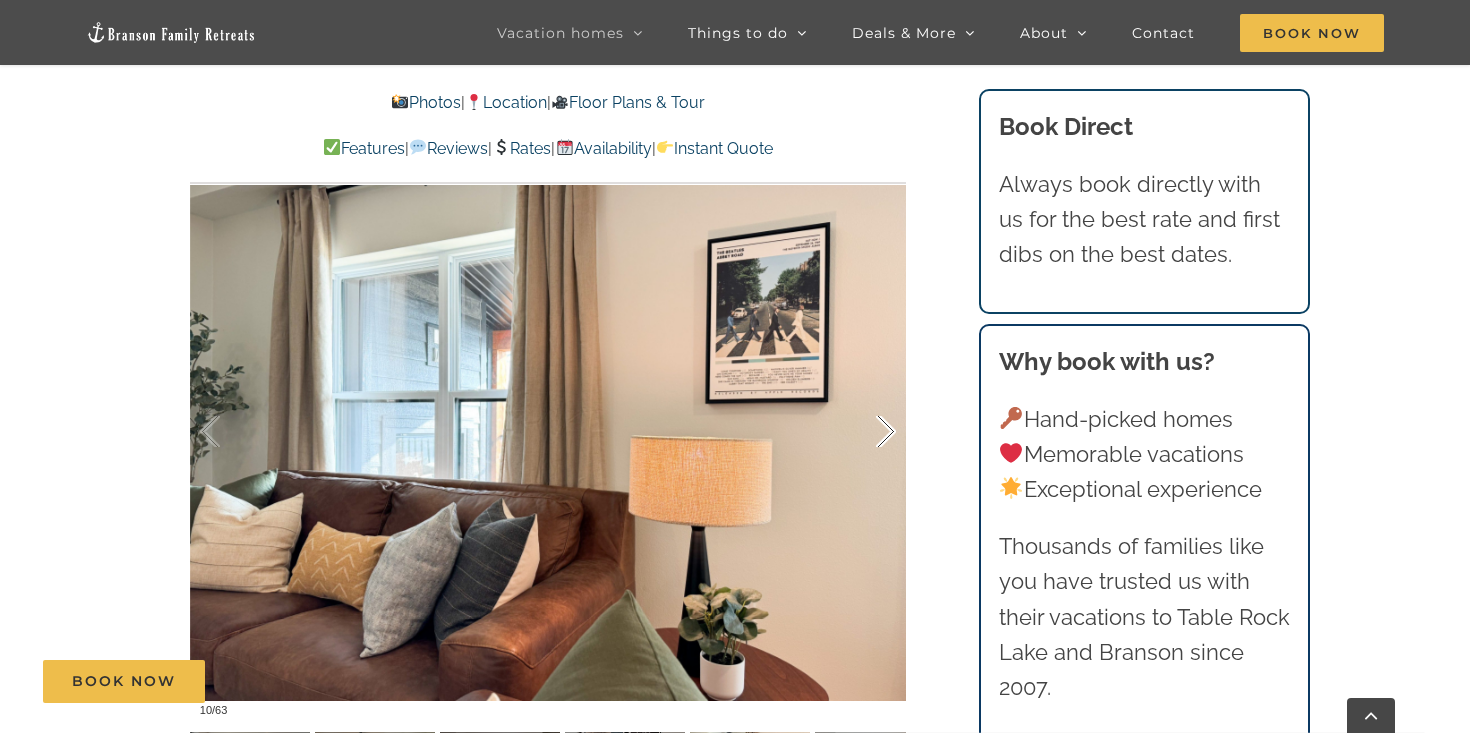 click at bounding box center [865, 432] 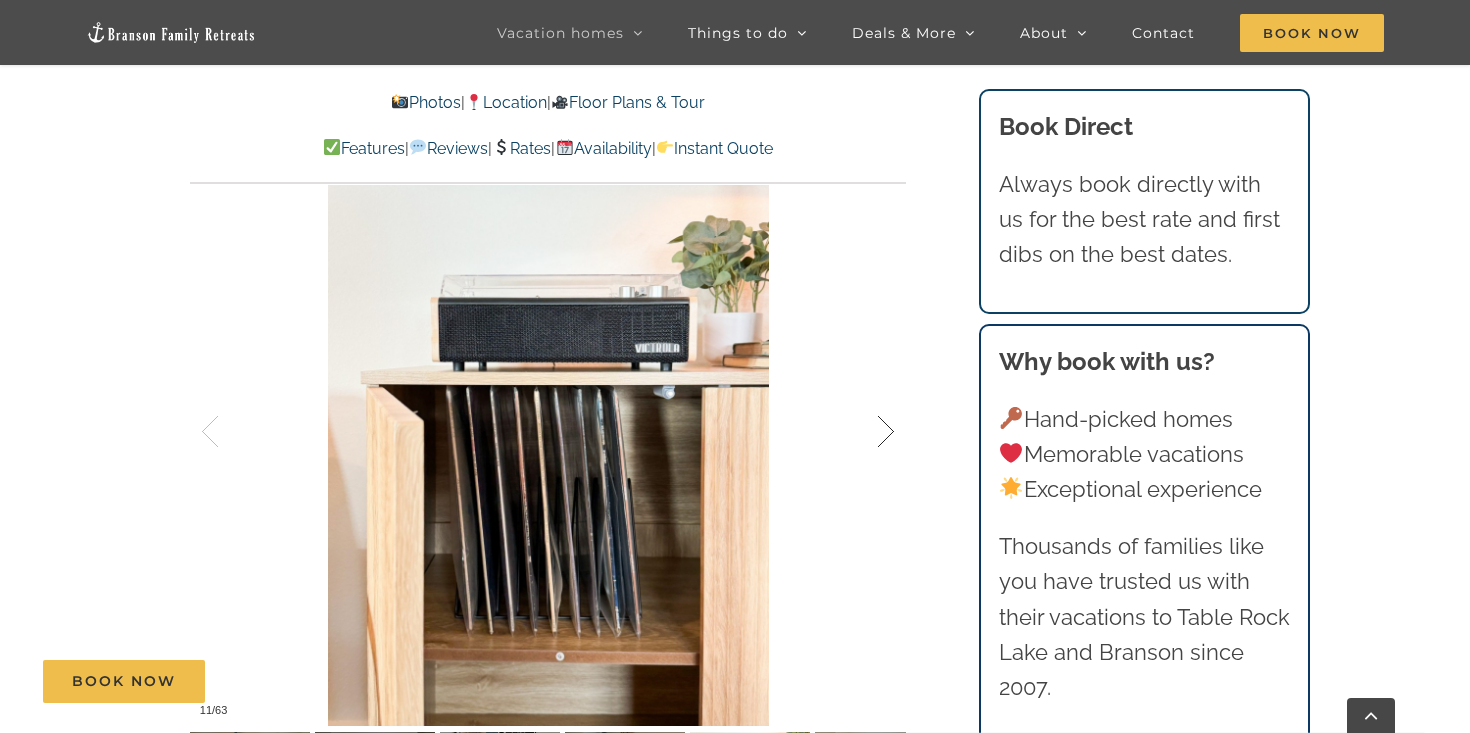 click at bounding box center [865, 432] 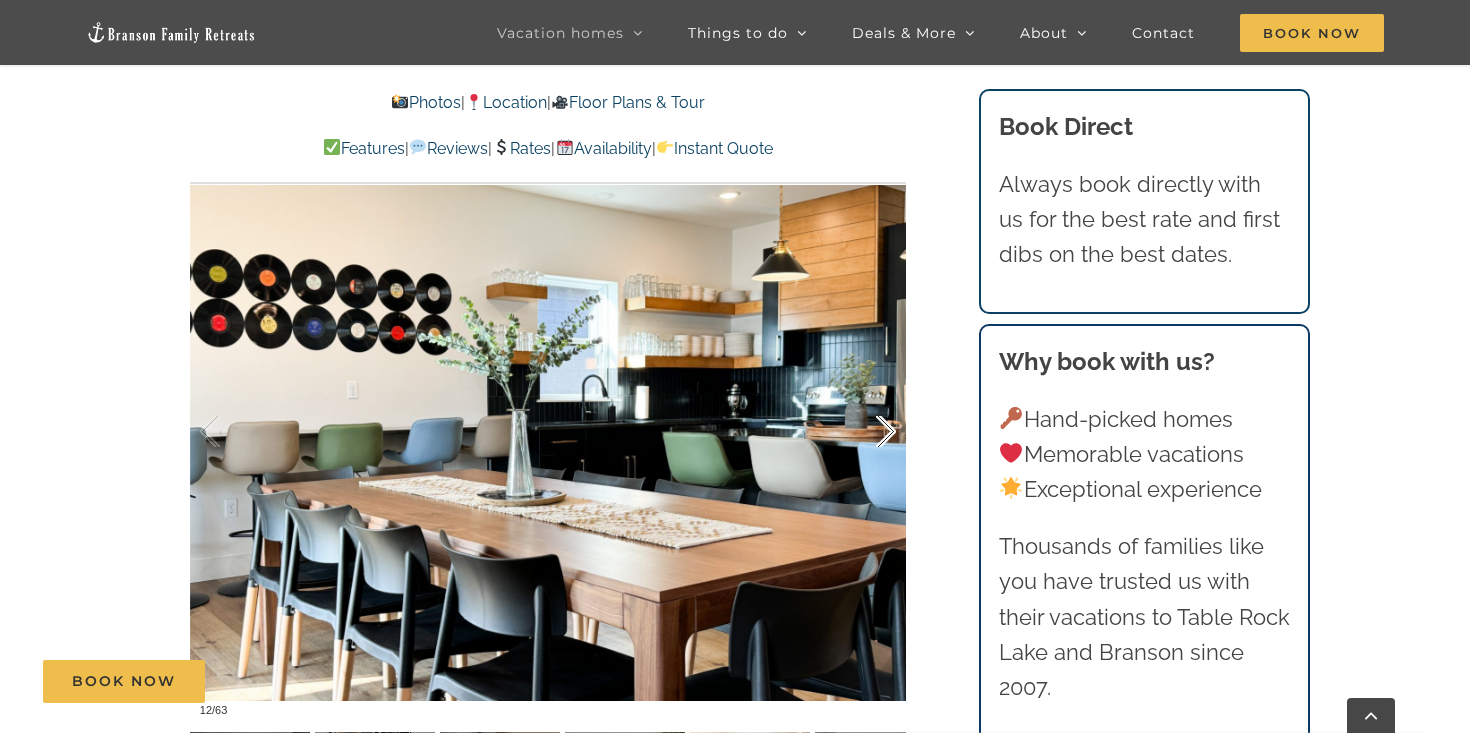 click at bounding box center [865, 432] 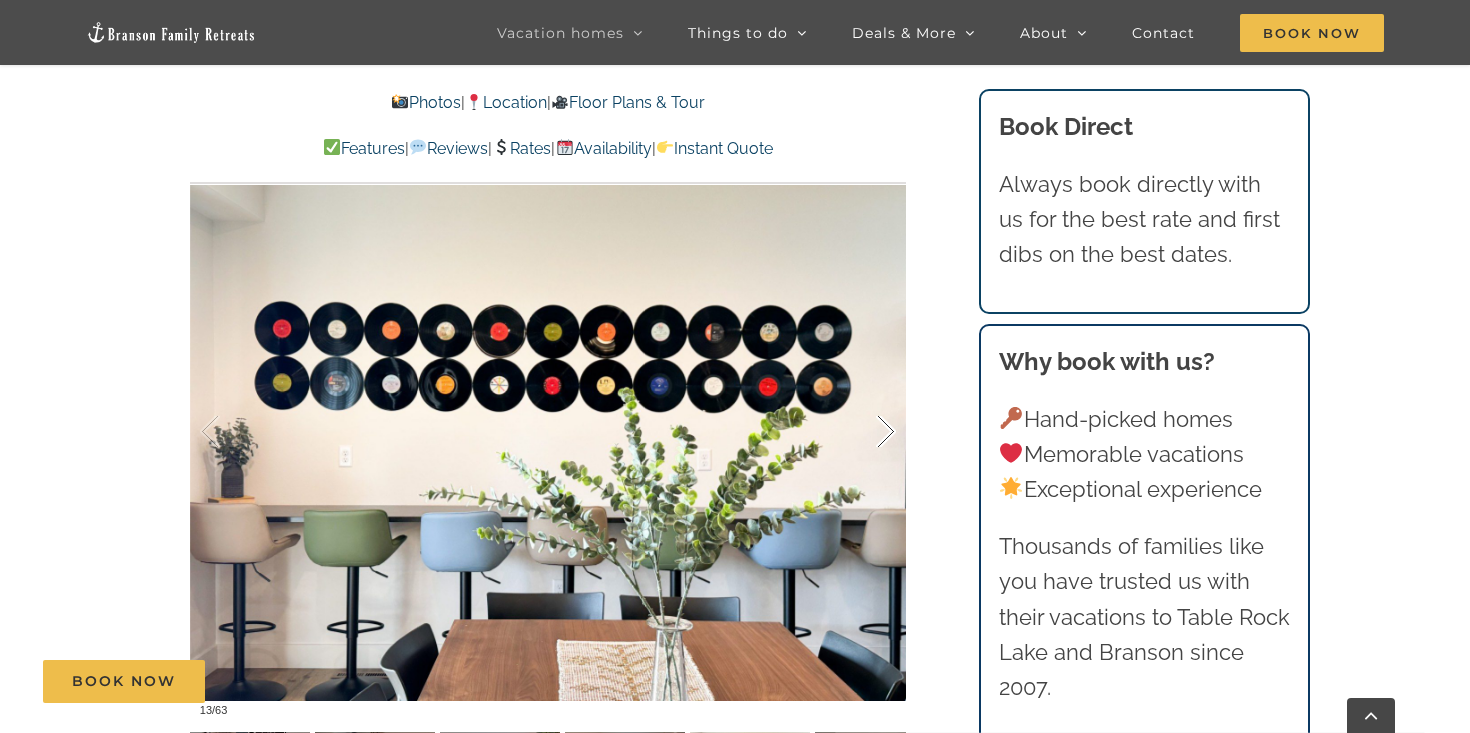 click at bounding box center (865, 432) 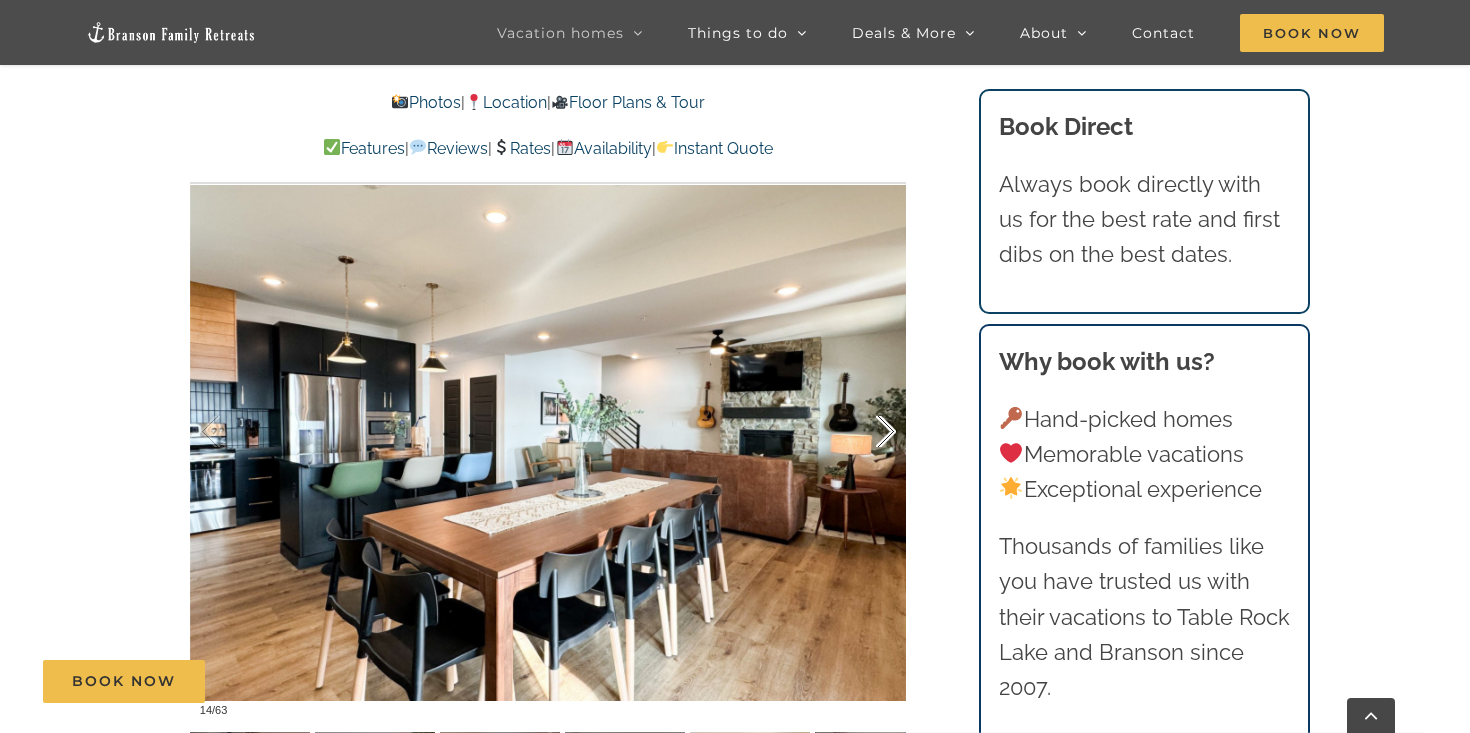 click at bounding box center (865, 432) 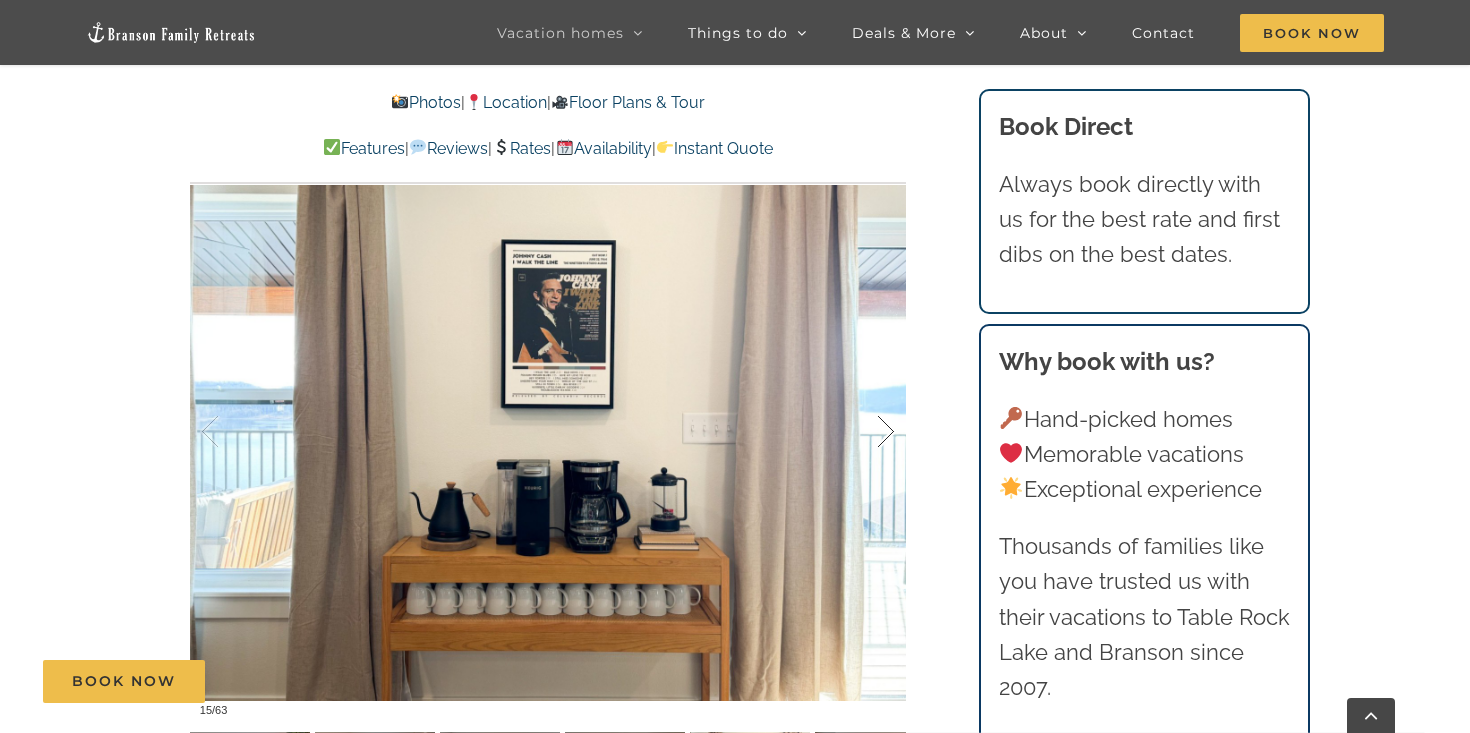 click at bounding box center (865, 432) 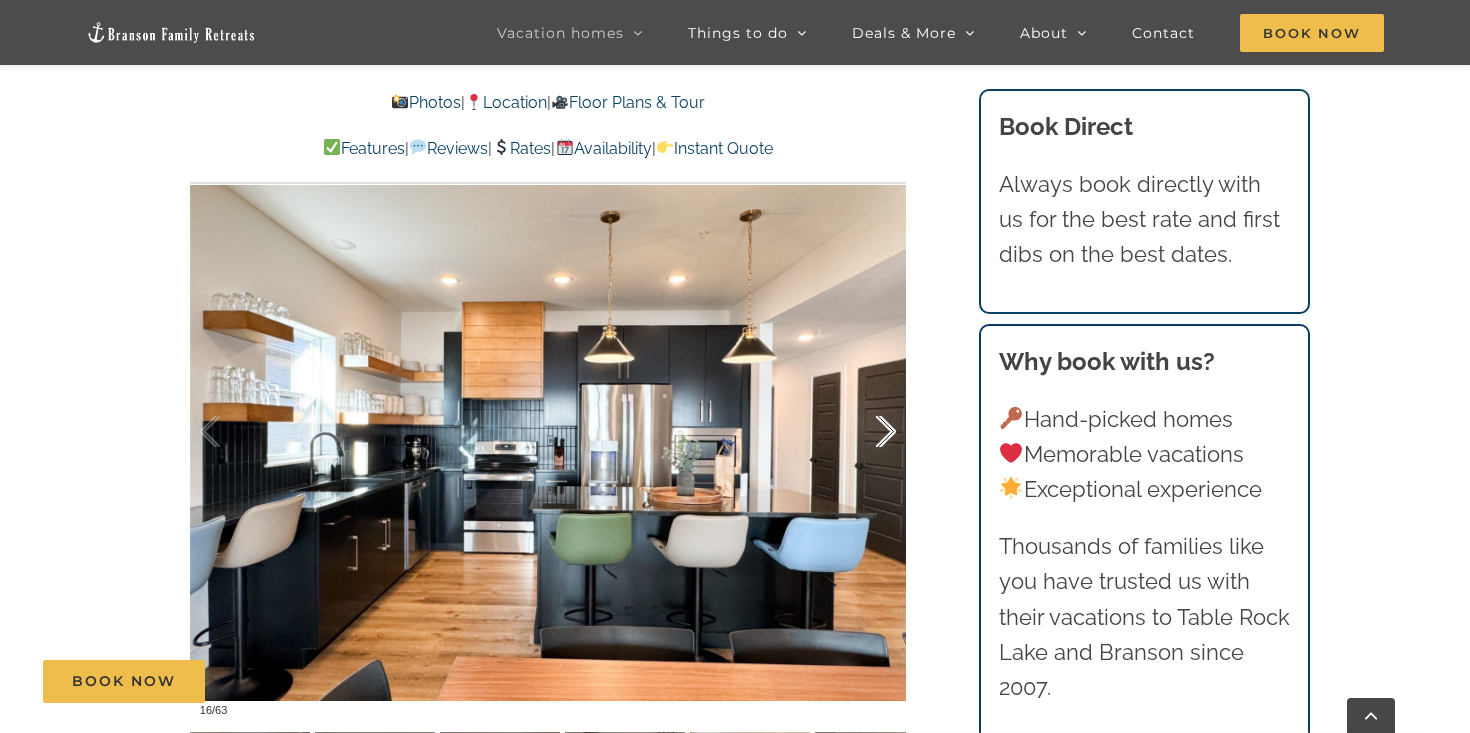 click at bounding box center (865, 432) 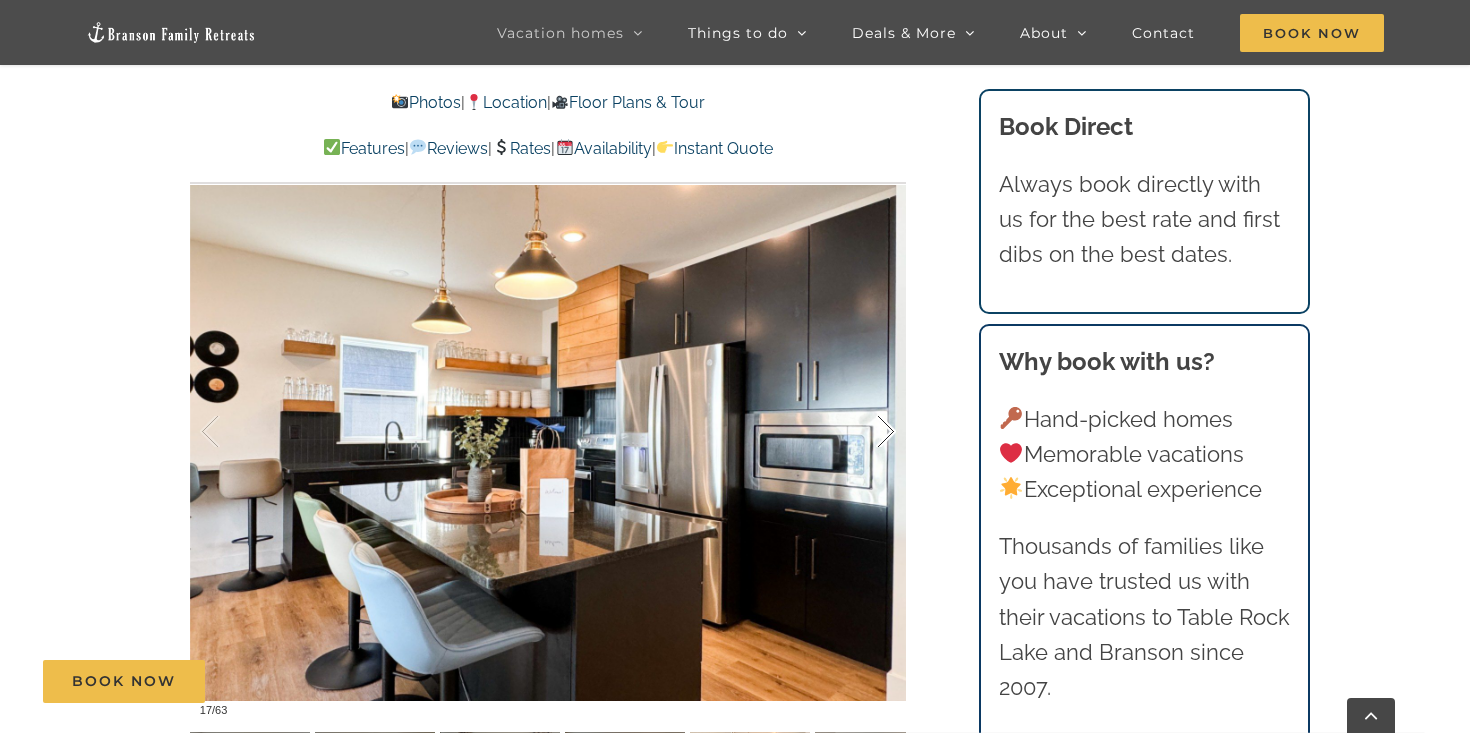 click at bounding box center (865, 432) 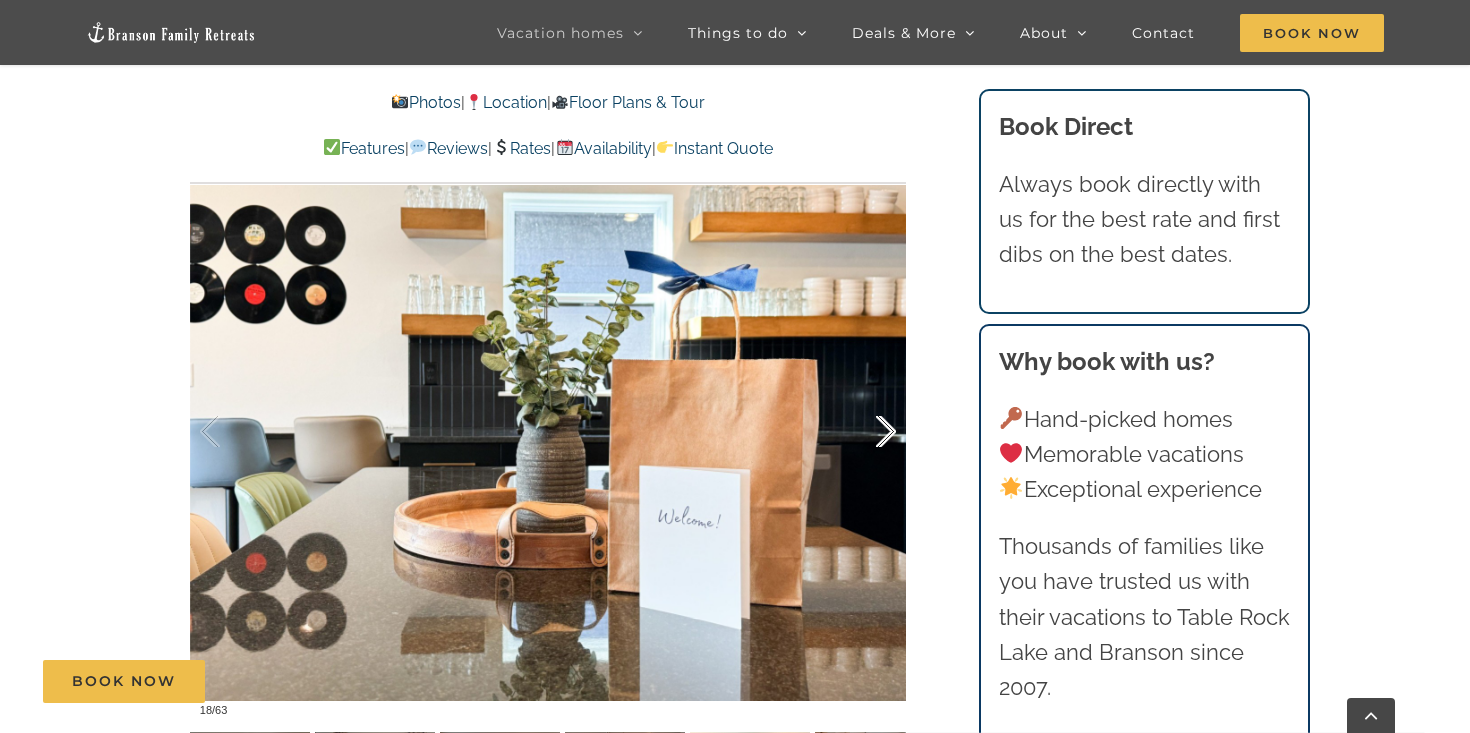 click at bounding box center (865, 432) 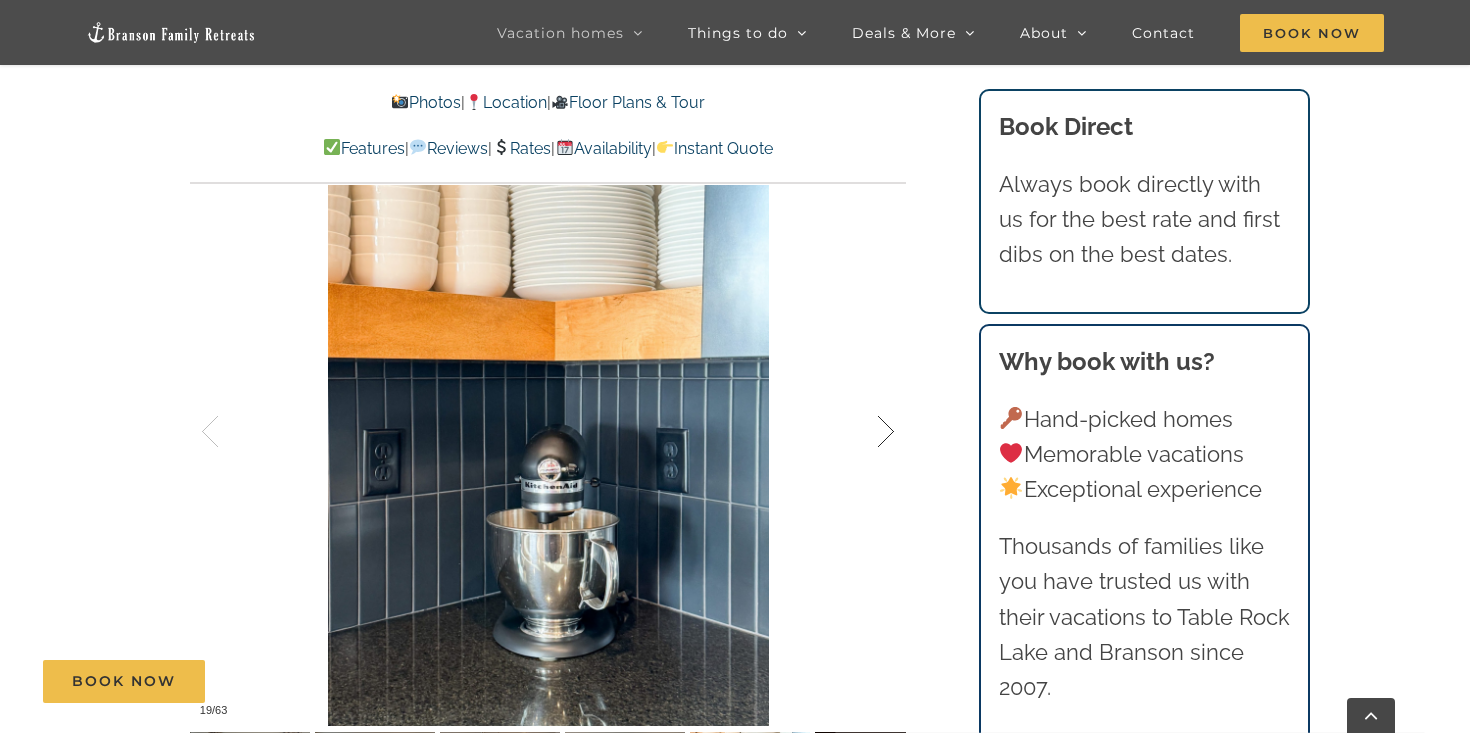 click at bounding box center [865, 432] 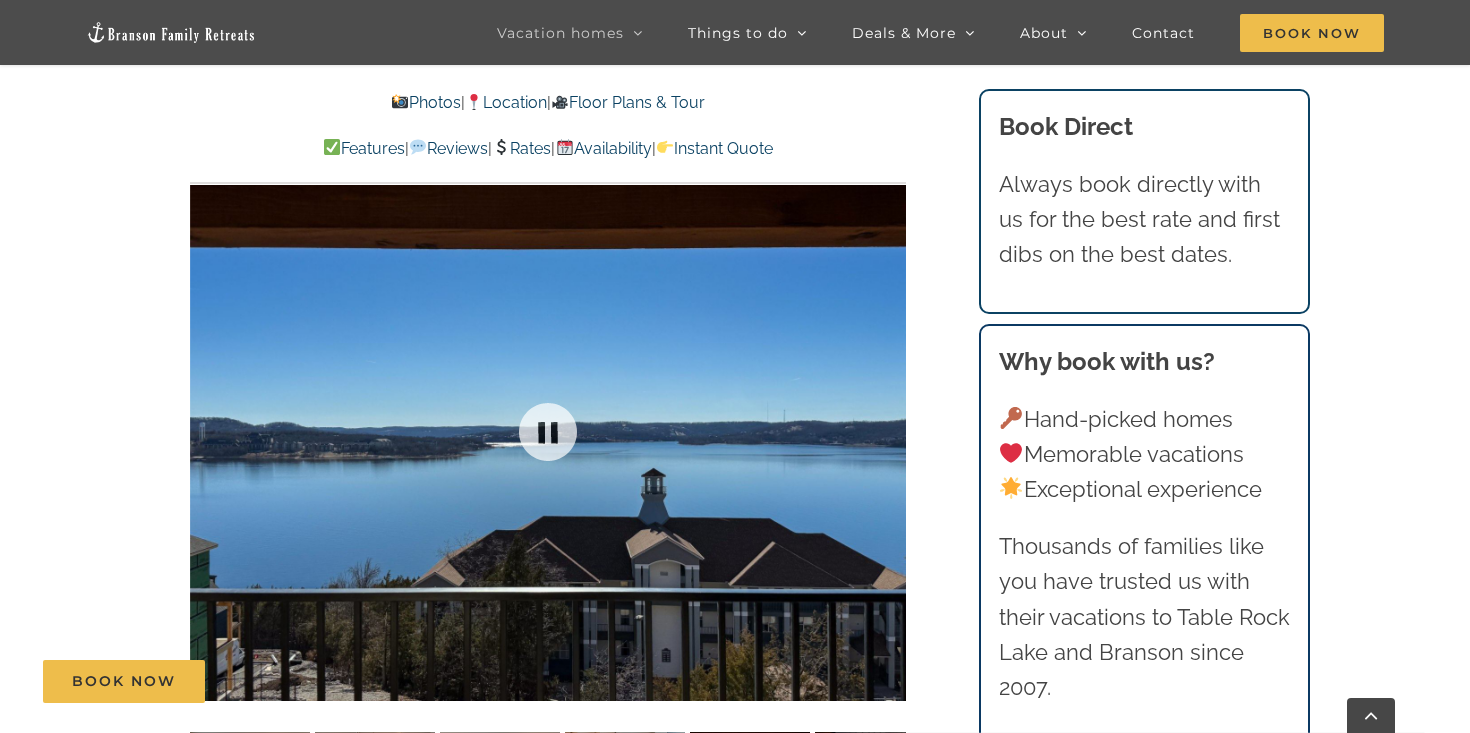 click at bounding box center [548, 432] 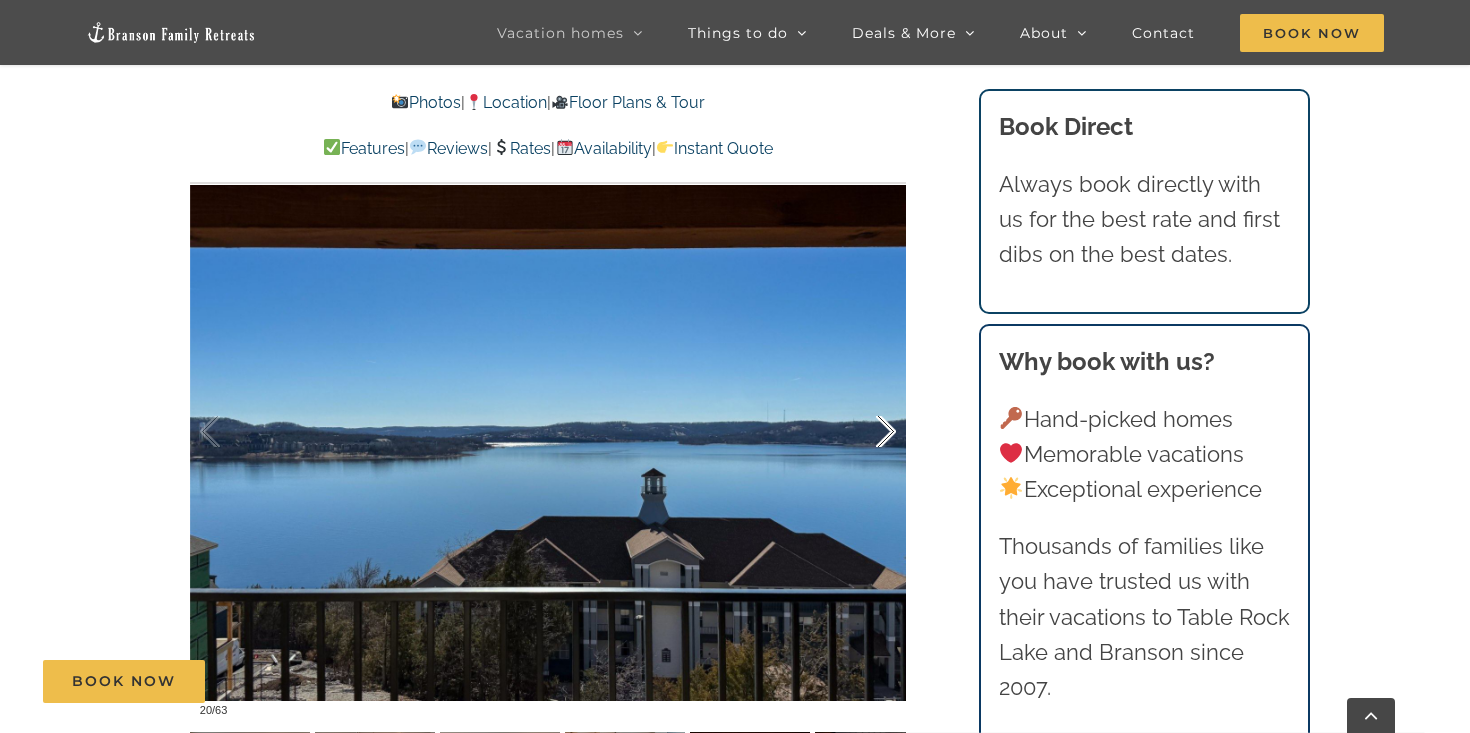 click at bounding box center [865, 432] 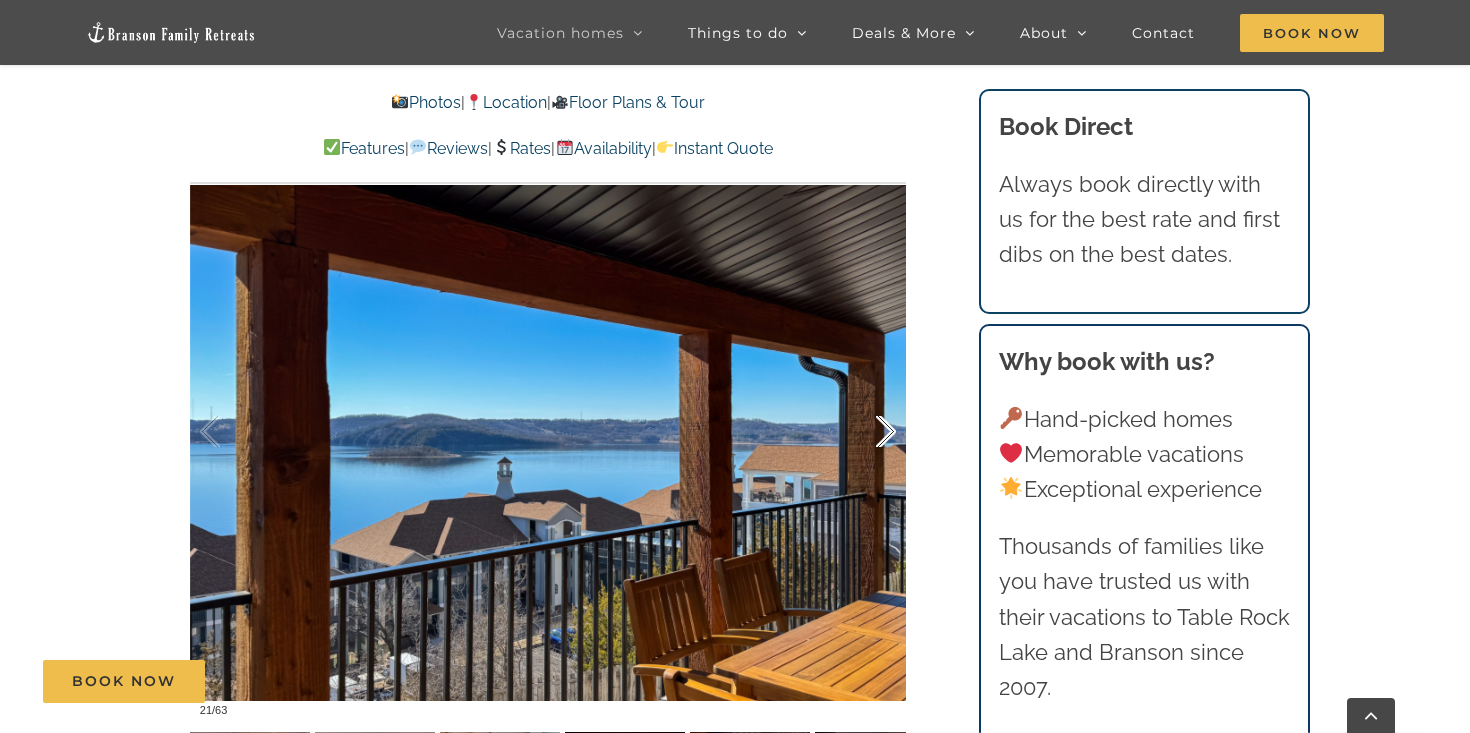 click at bounding box center (865, 432) 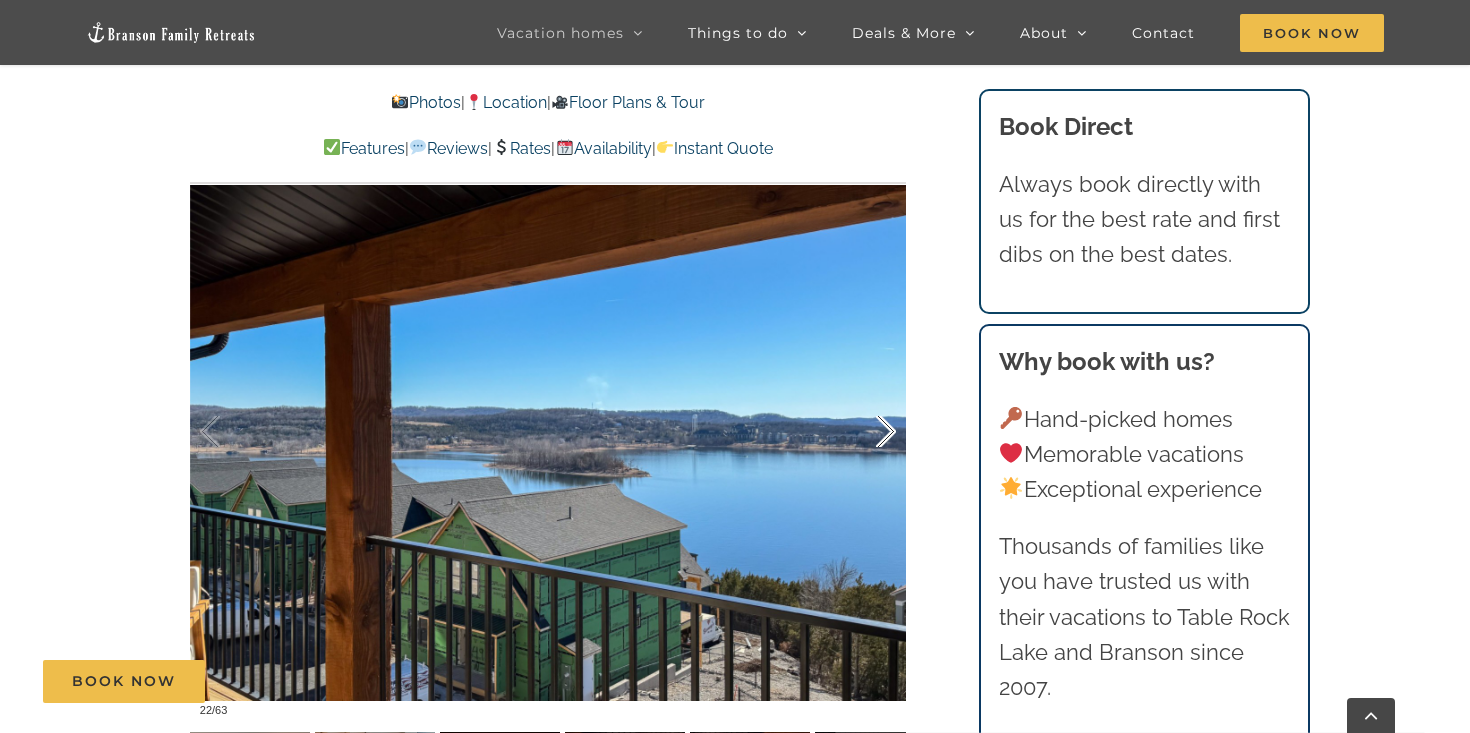 click at bounding box center (865, 432) 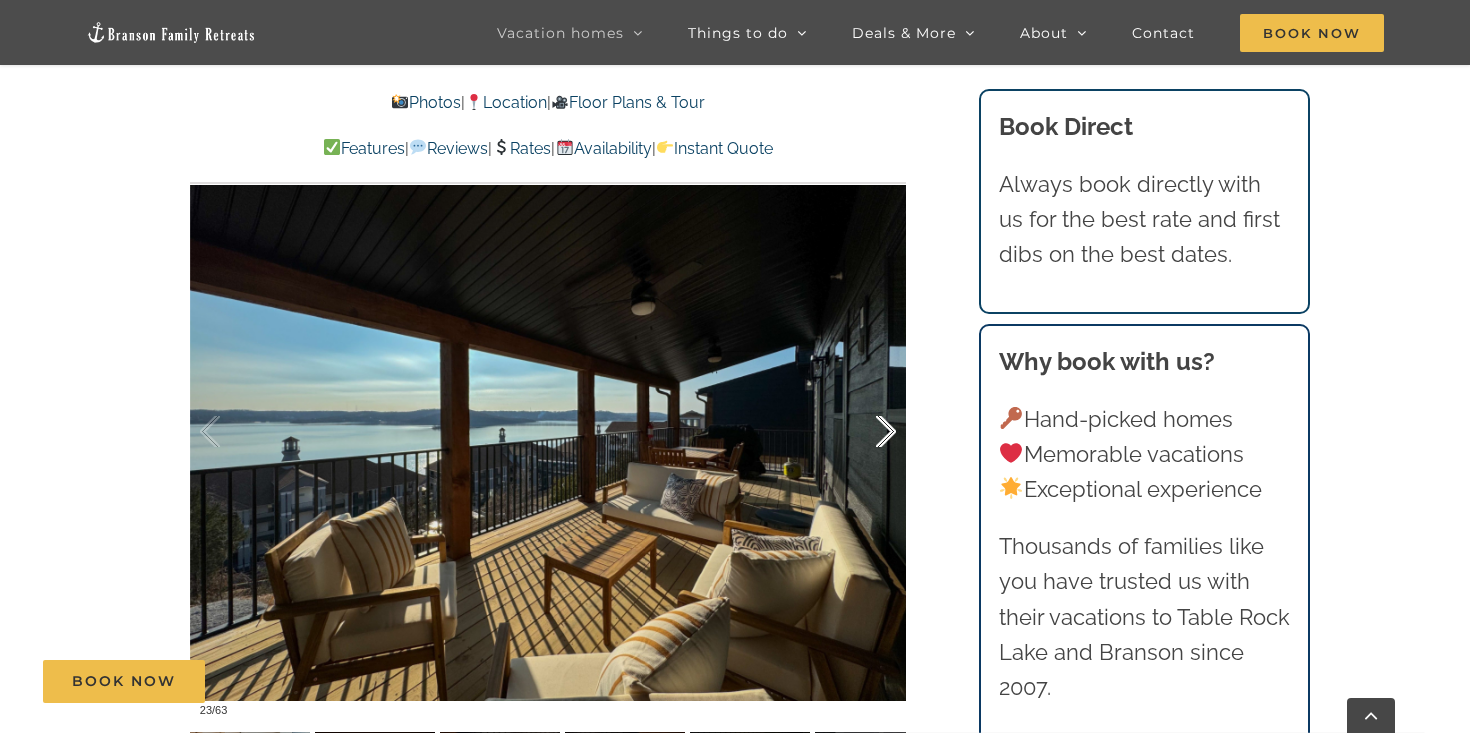 click at bounding box center (865, 432) 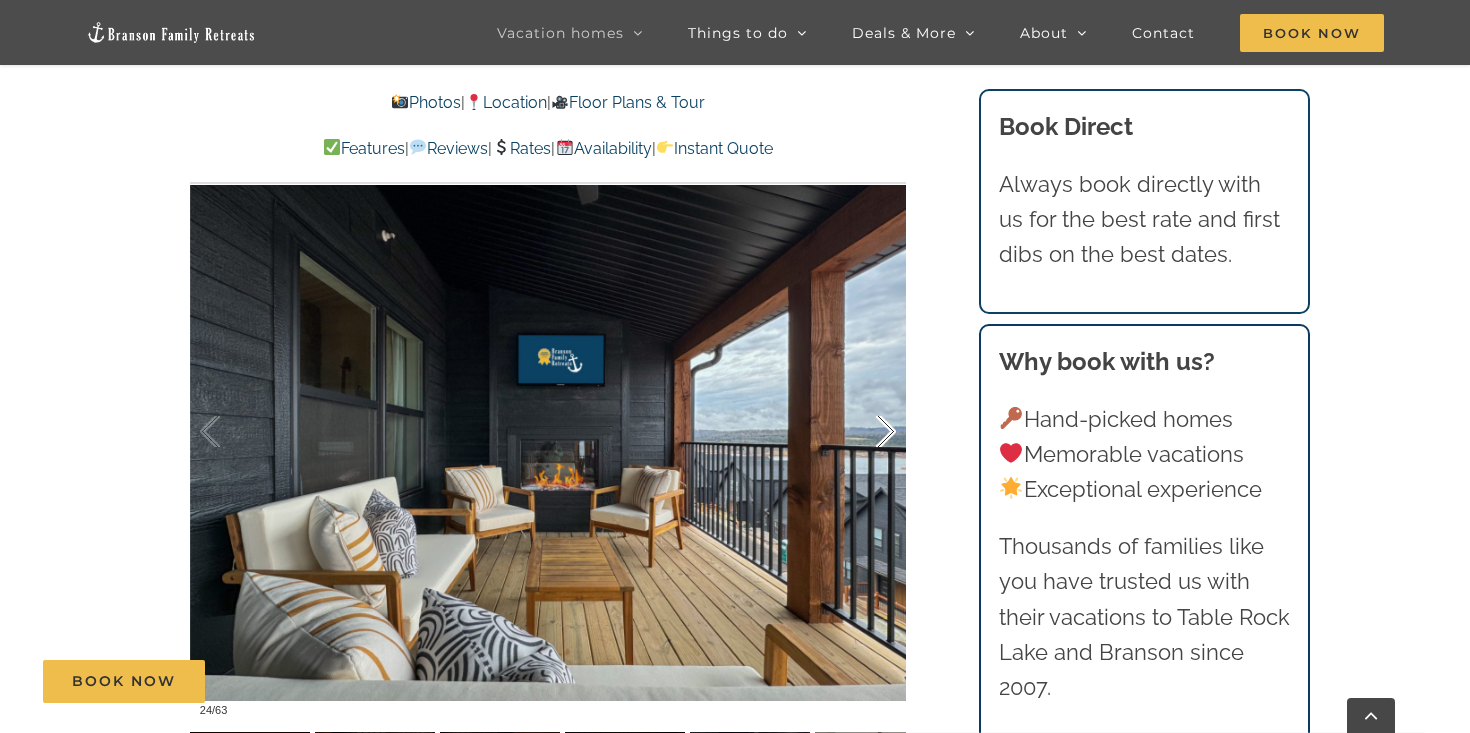 click at bounding box center (865, 432) 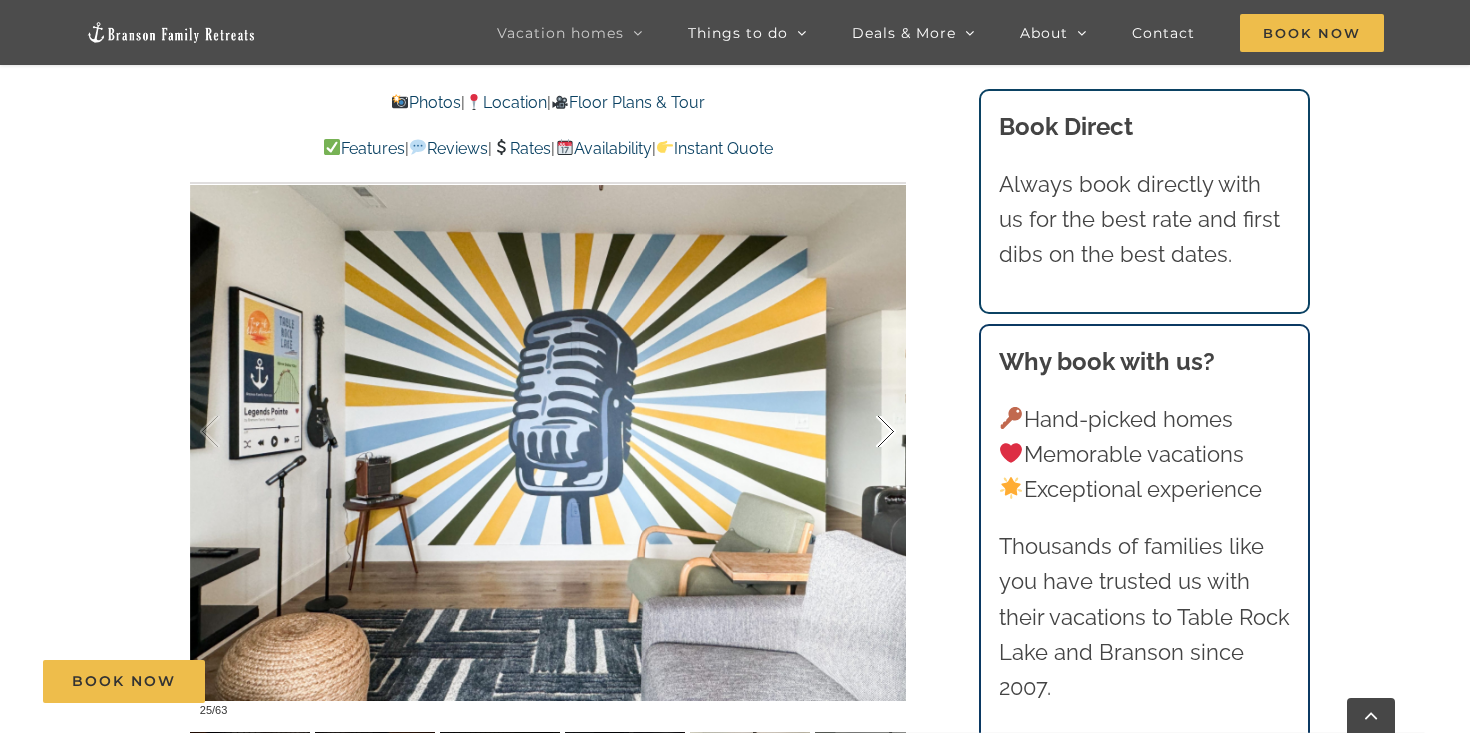 click at bounding box center [865, 432] 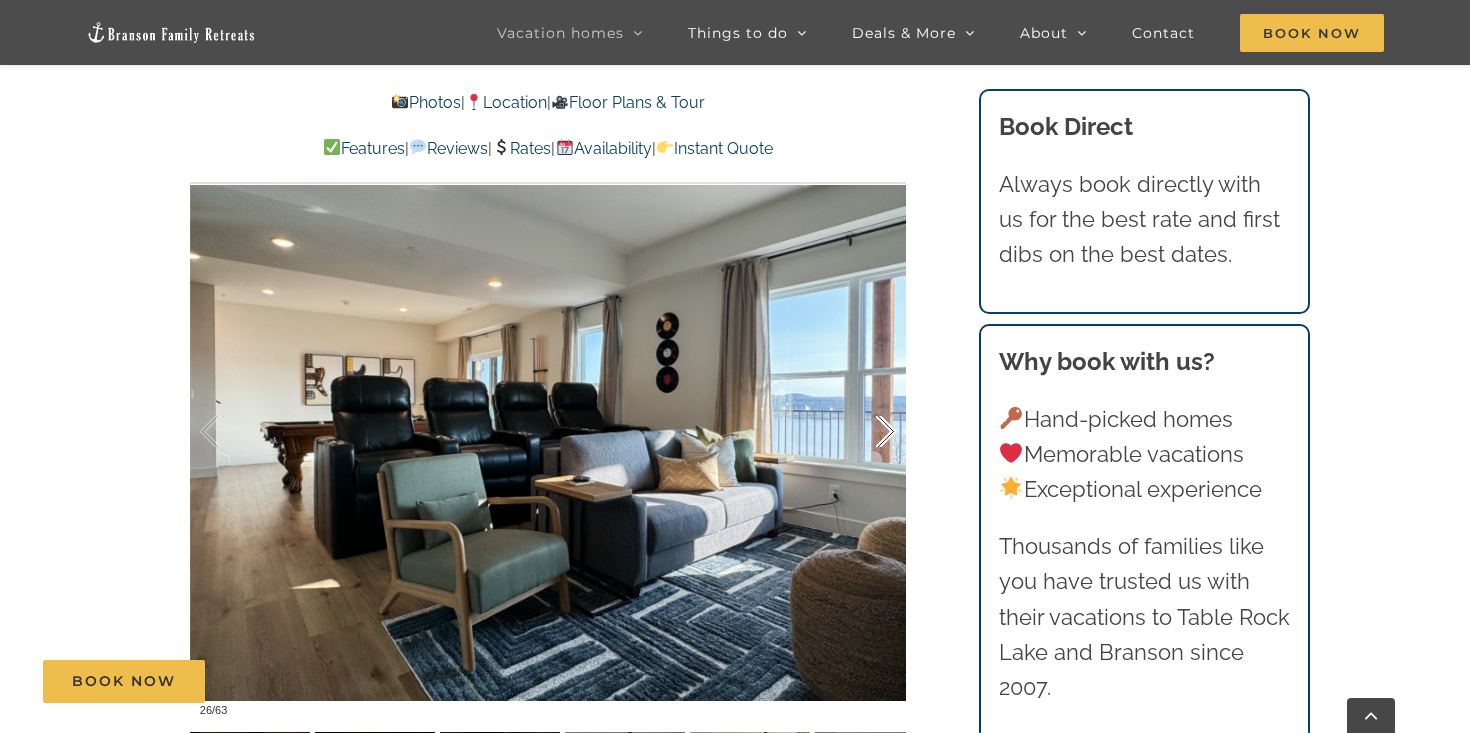click at bounding box center [865, 432] 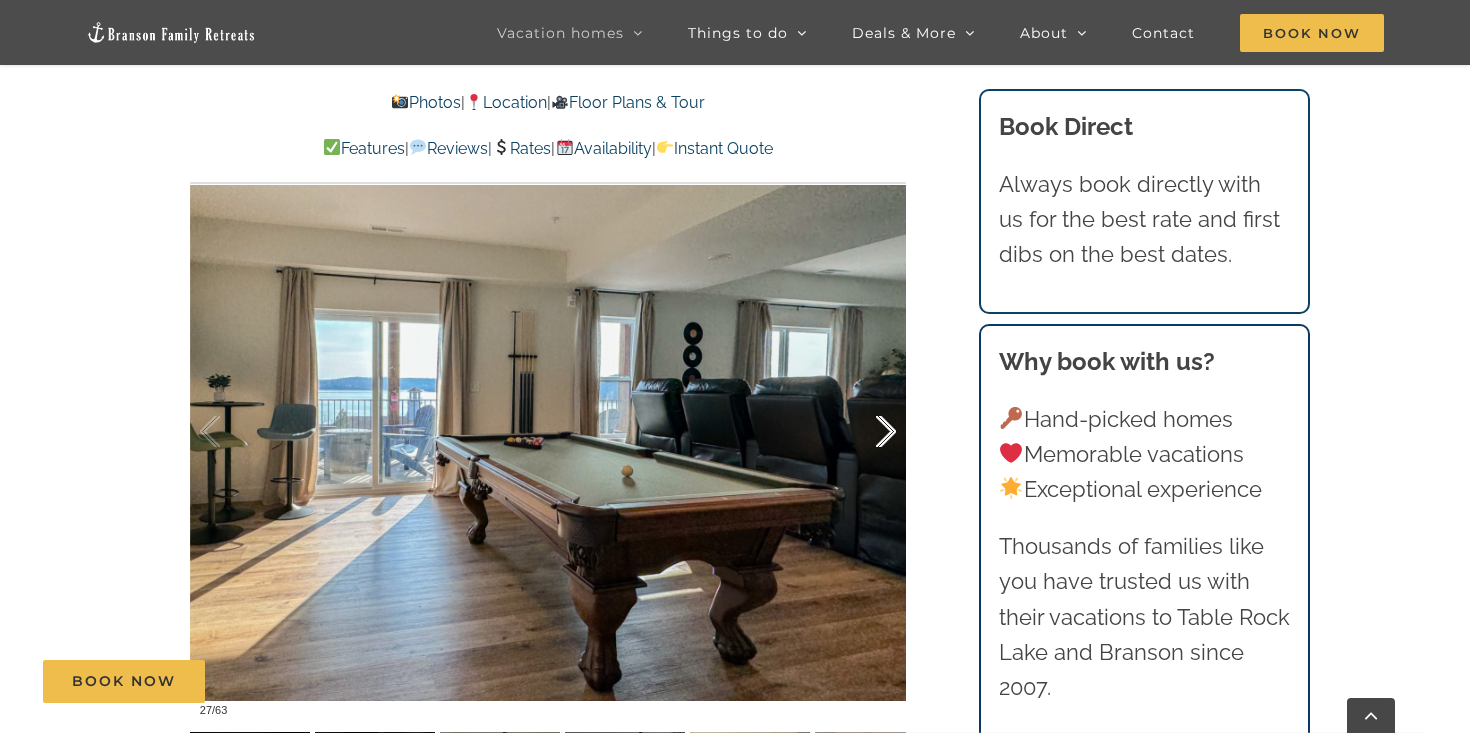 click at bounding box center (865, 432) 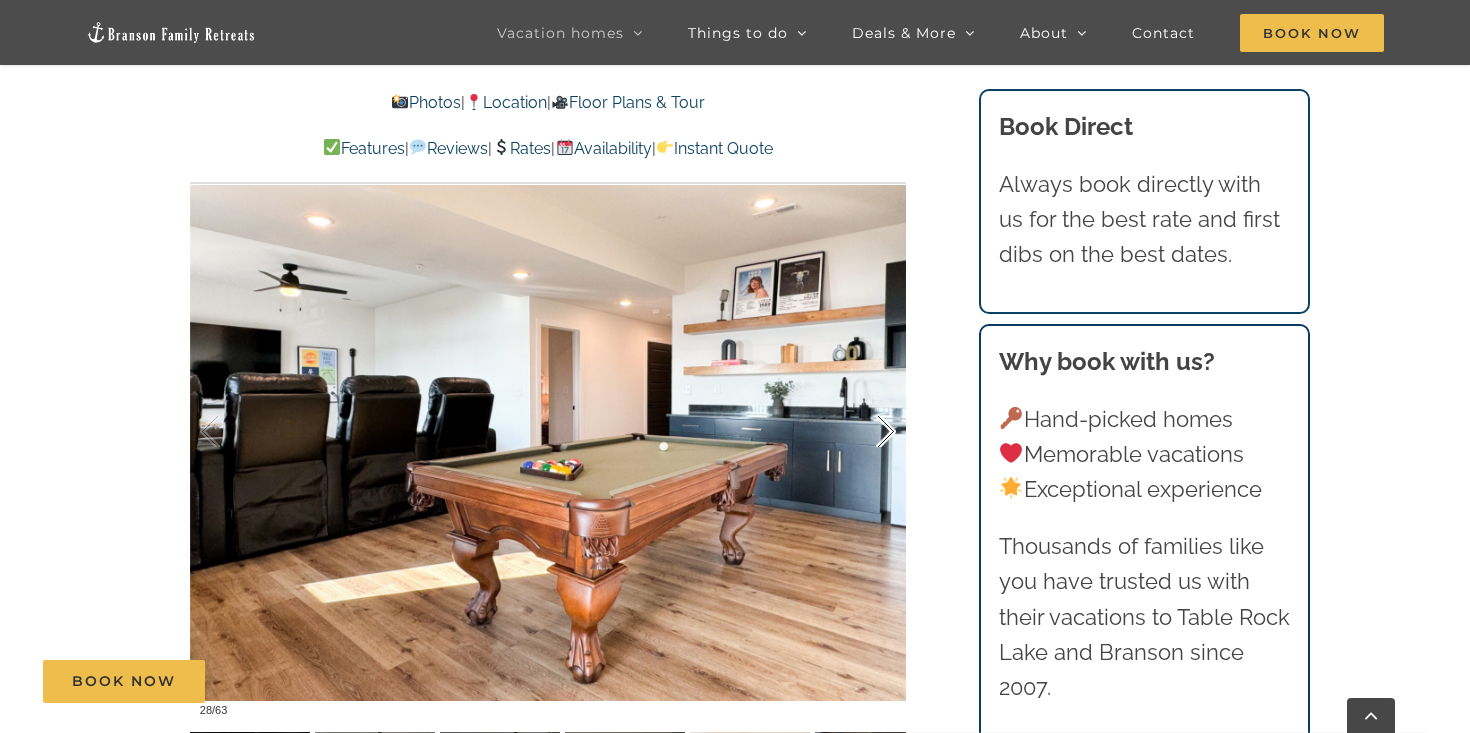 click at bounding box center [865, 432] 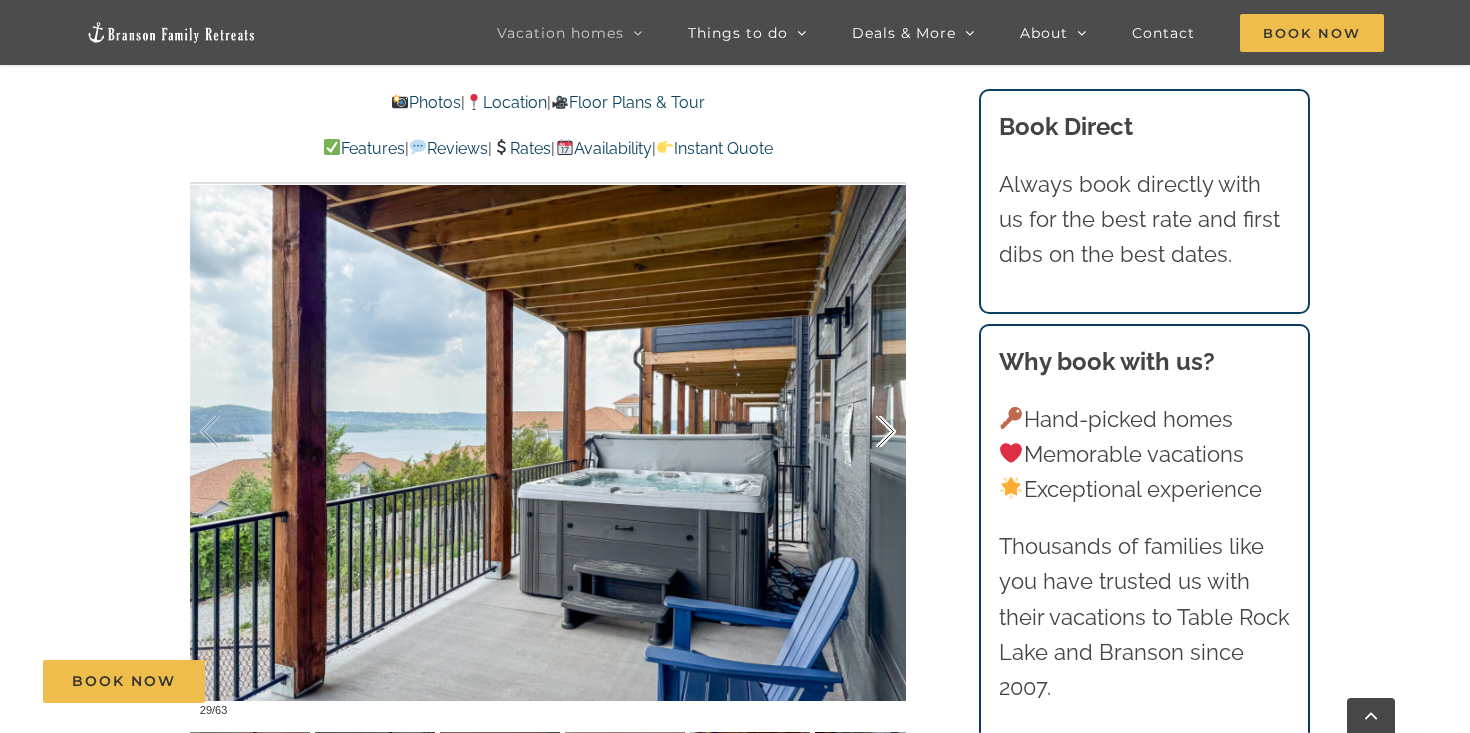 click at bounding box center [865, 432] 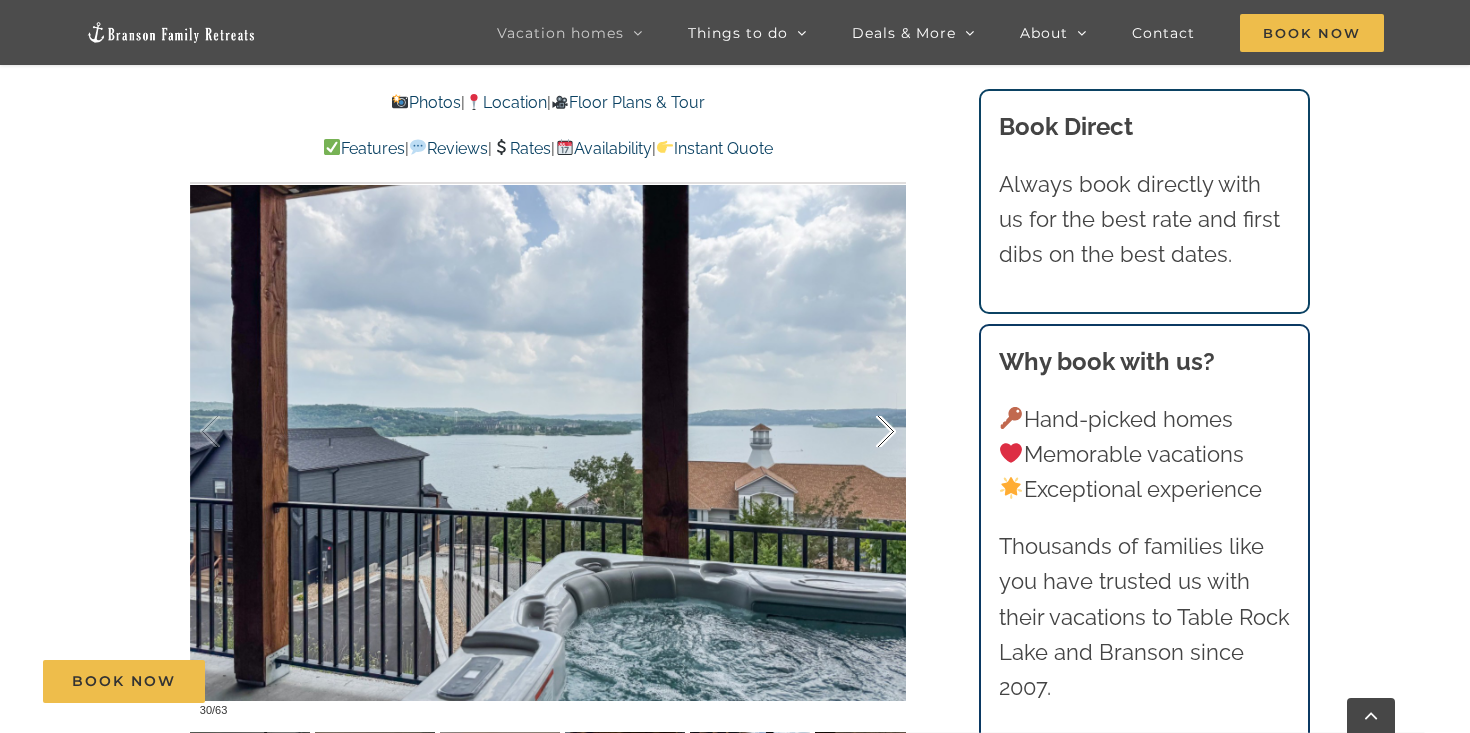 click at bounding box center (865, 432) 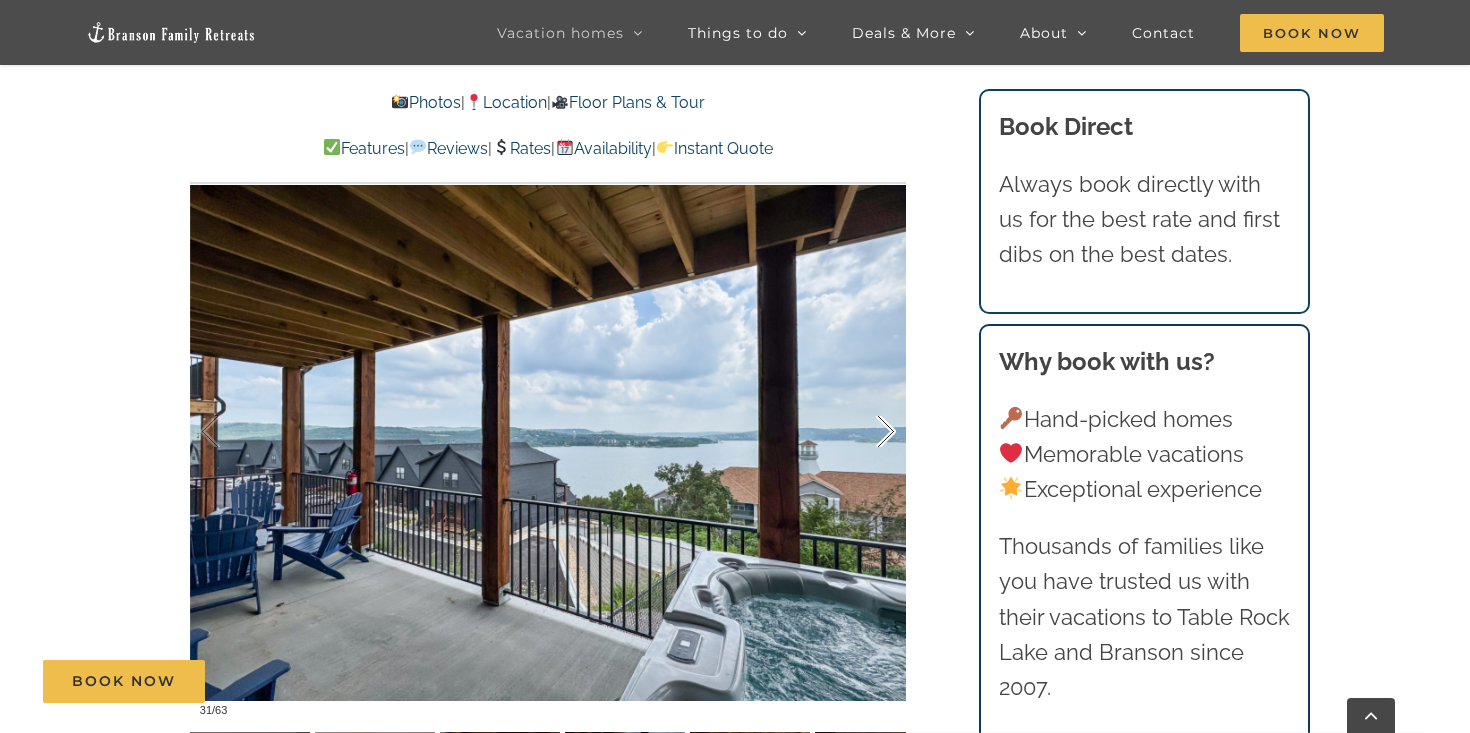 click at bounding box center (865, 432) 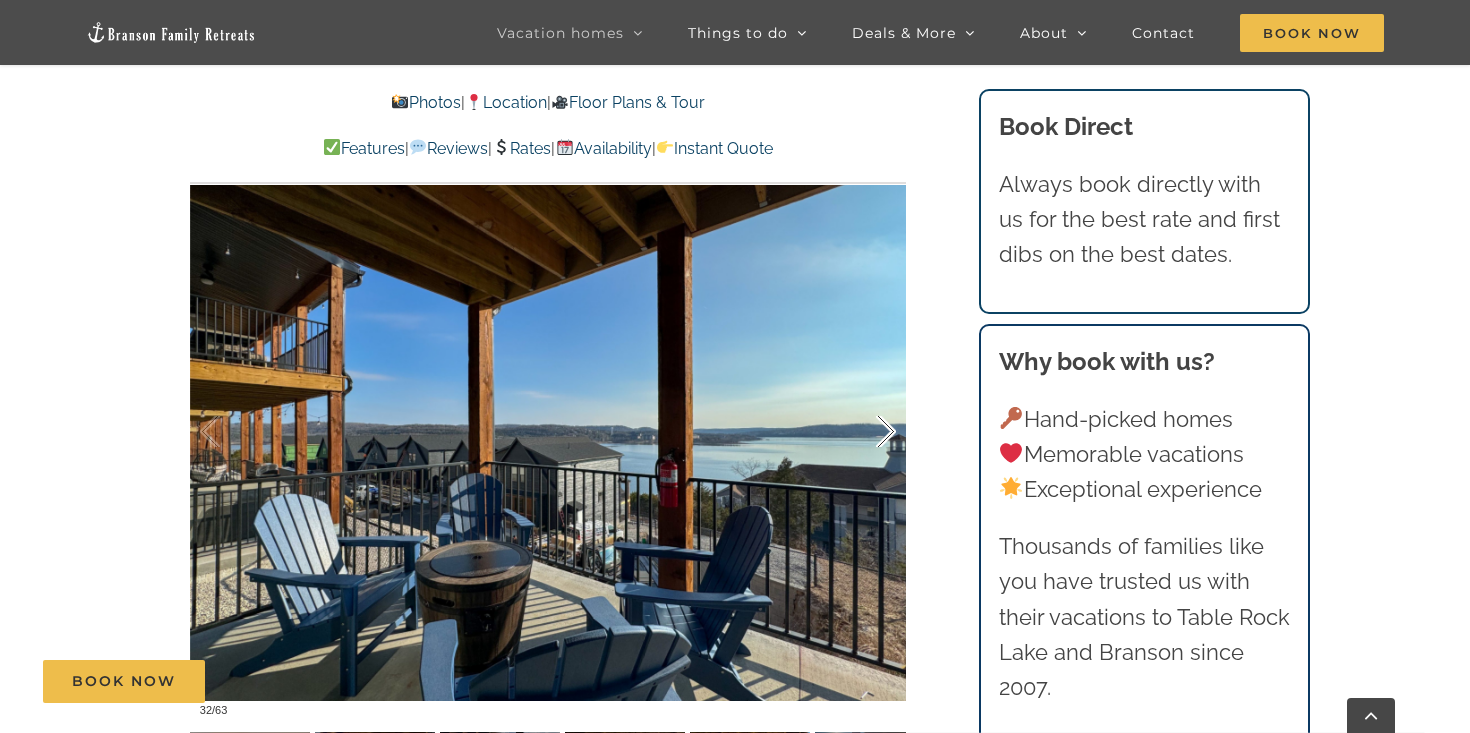 click at bounding box center (865, 432) 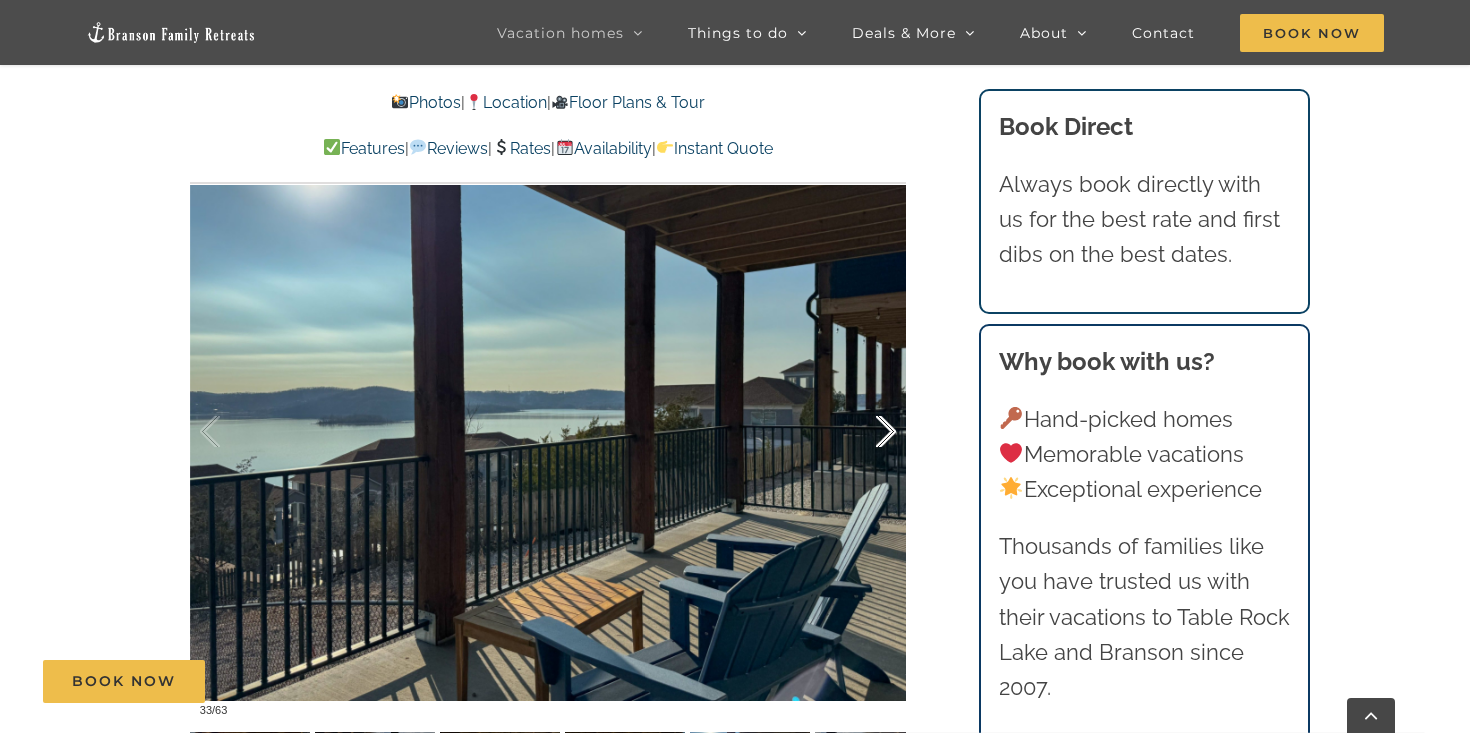 click at bounding box center [865, 432] 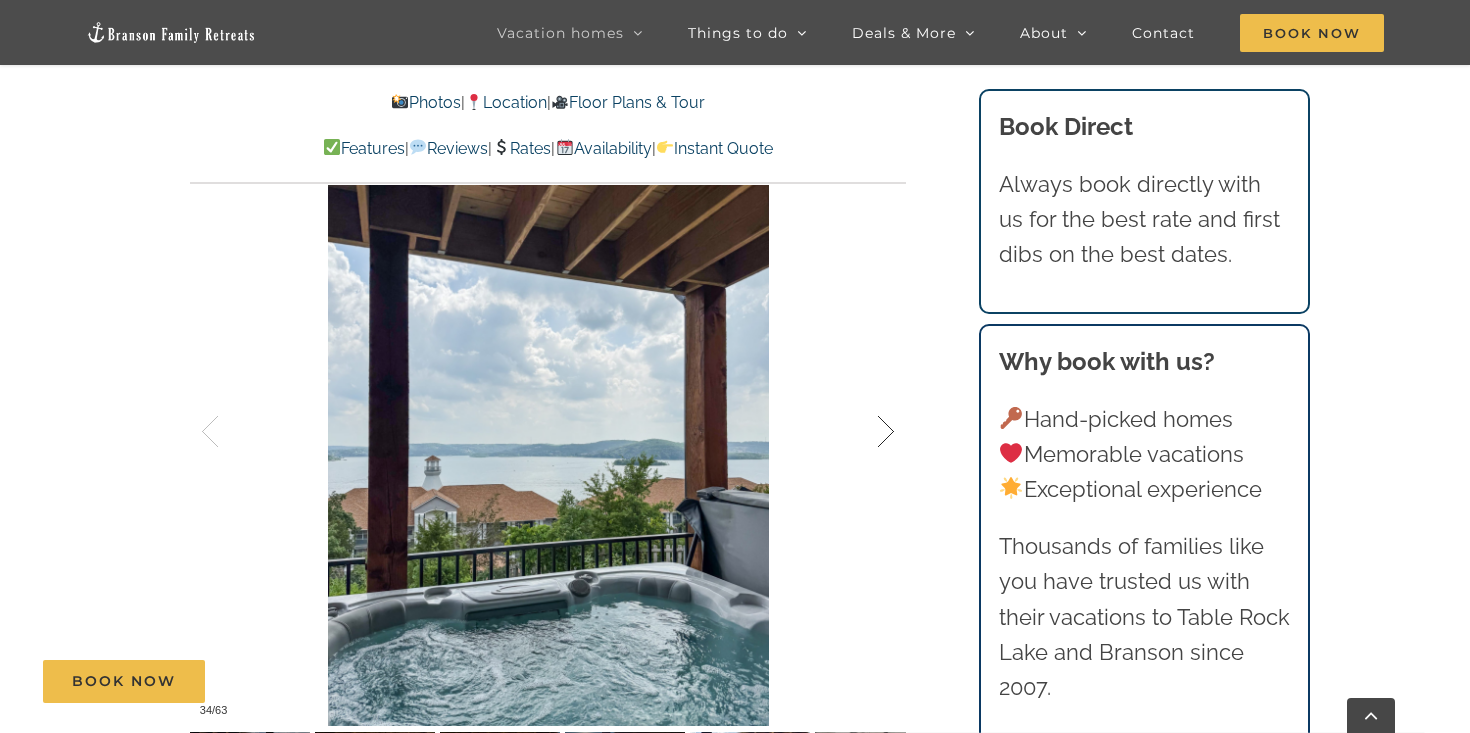 click at bounding box center [865, 432] 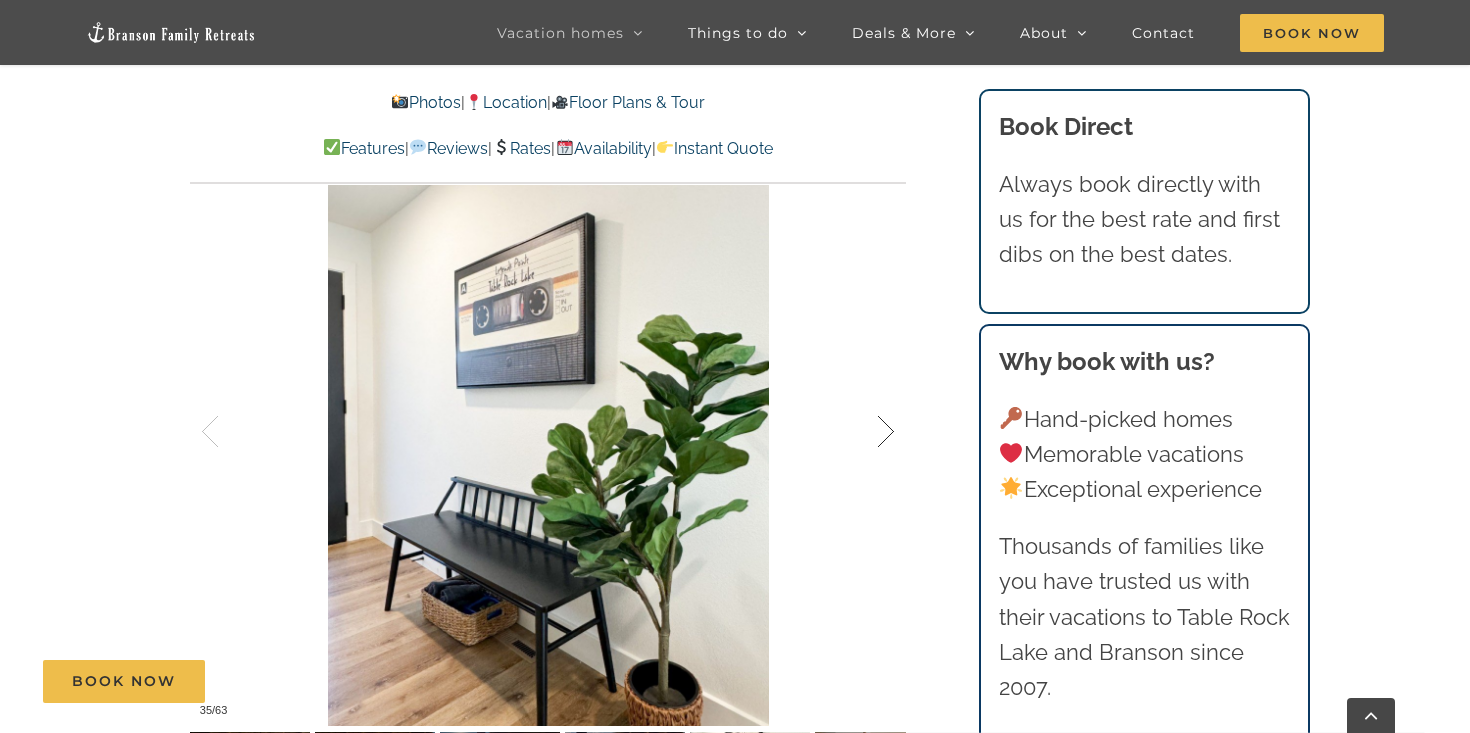 click at bounding box center (865, 432) 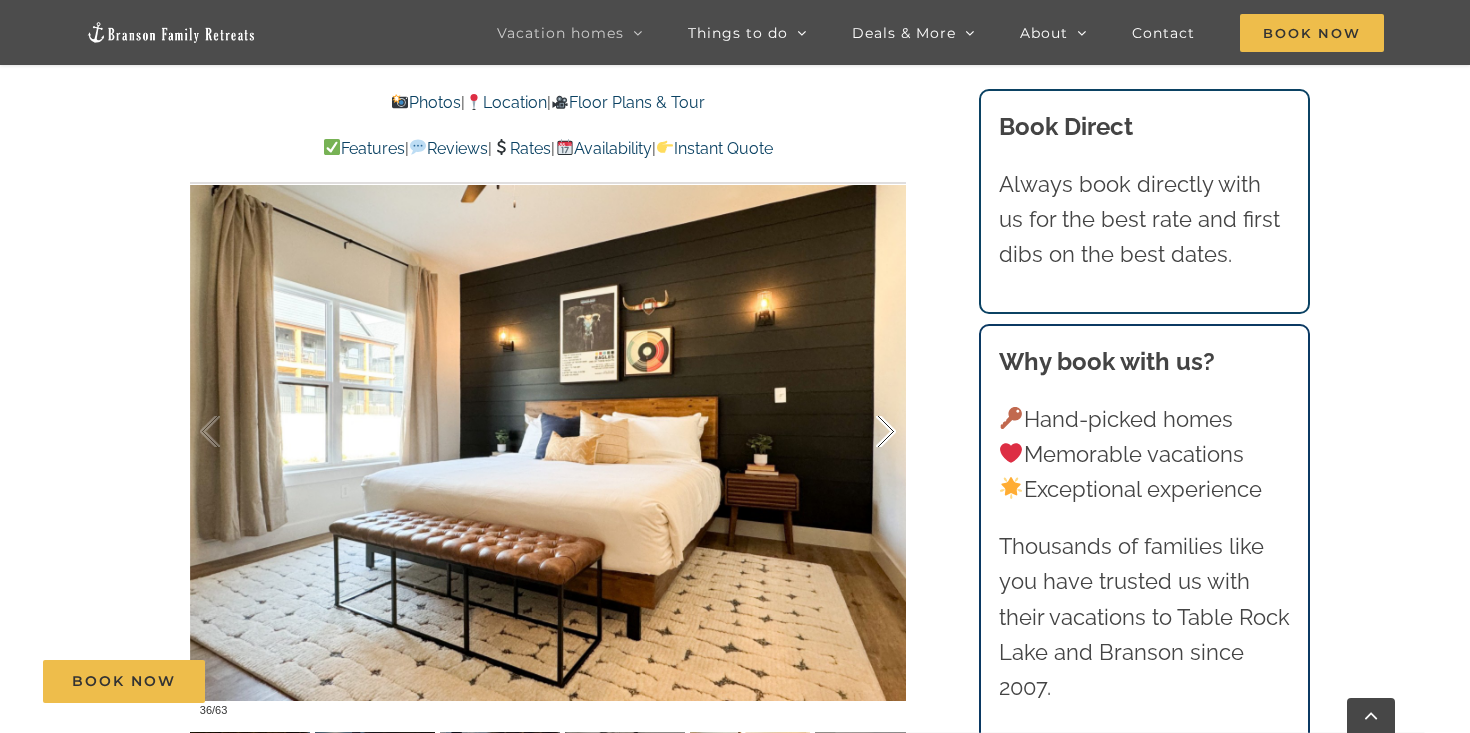 click at bounding box center (865, 432) 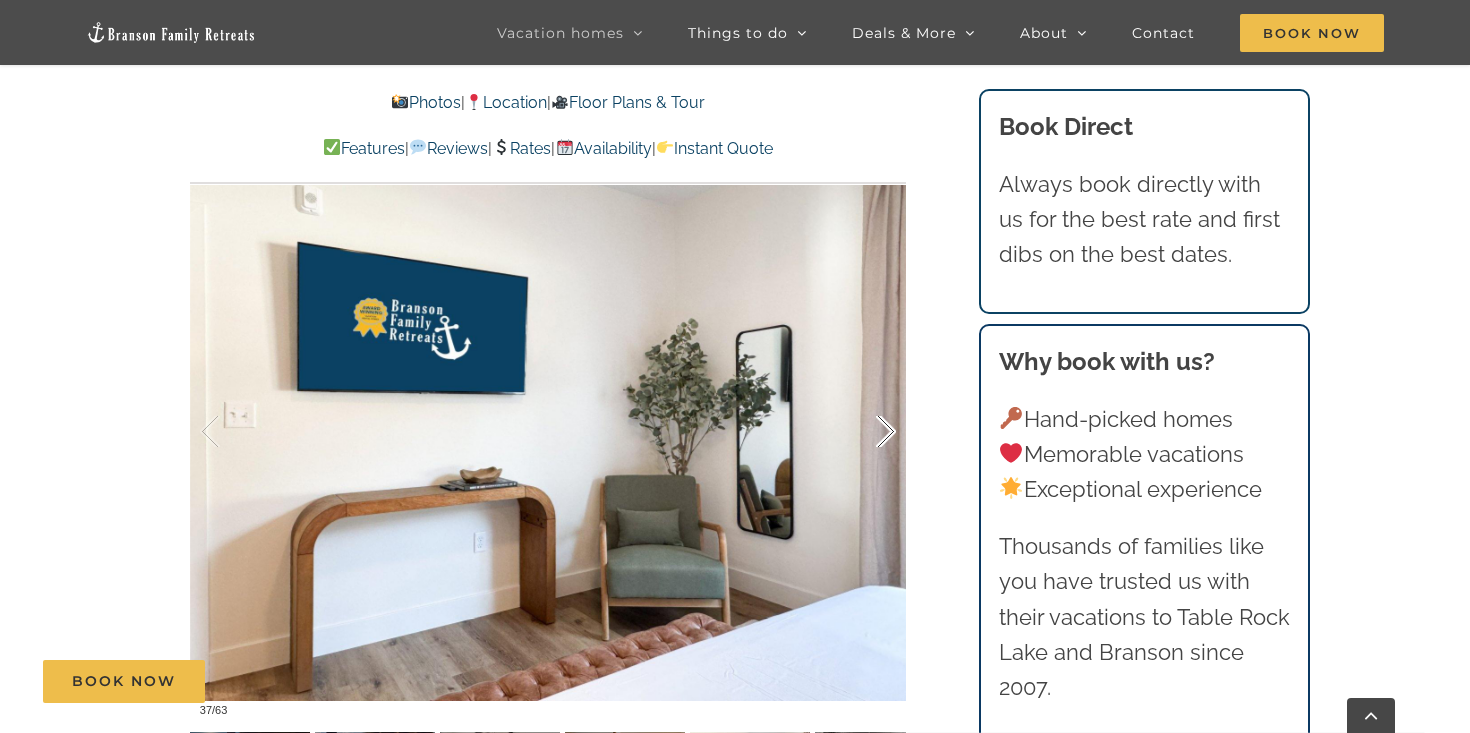 click at bounding box center (865, 432) 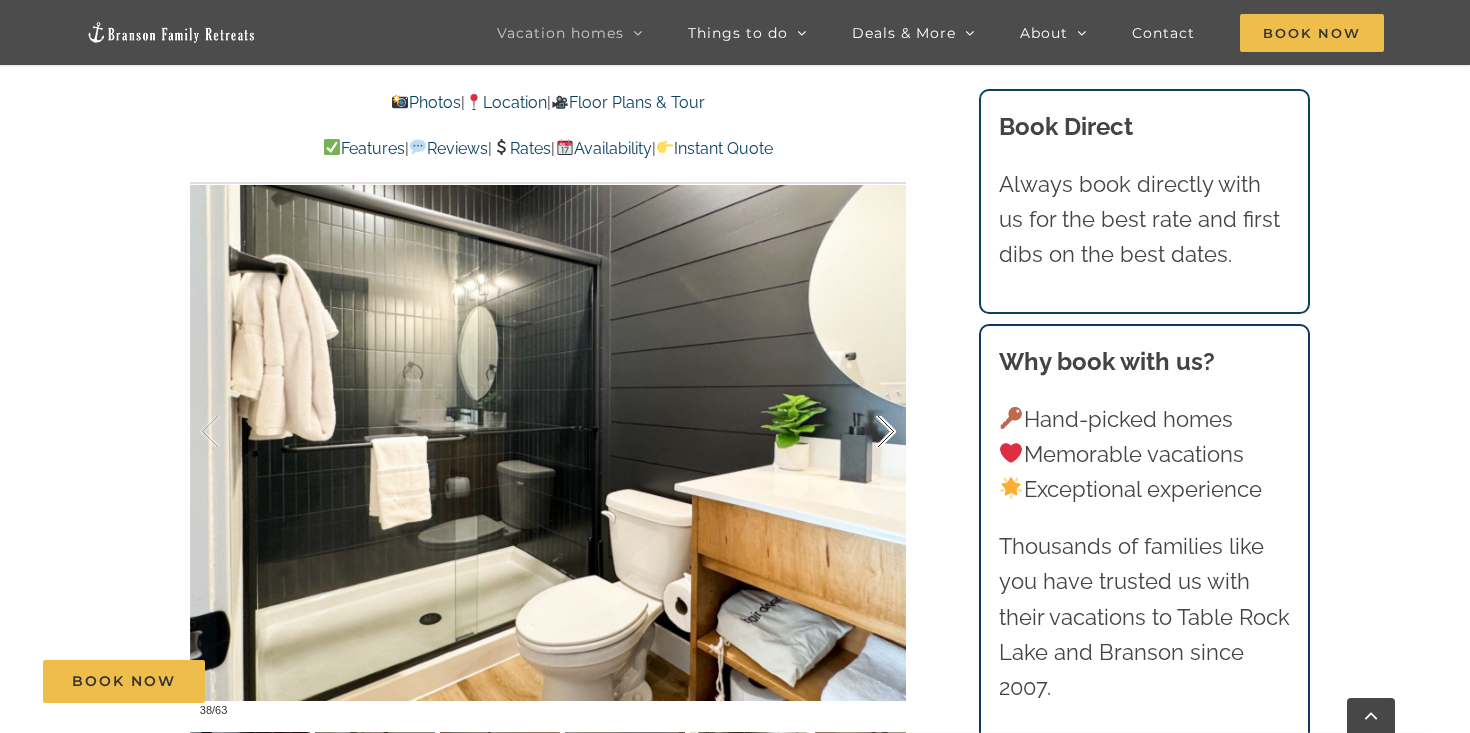 click at bounding box center [865, 432] 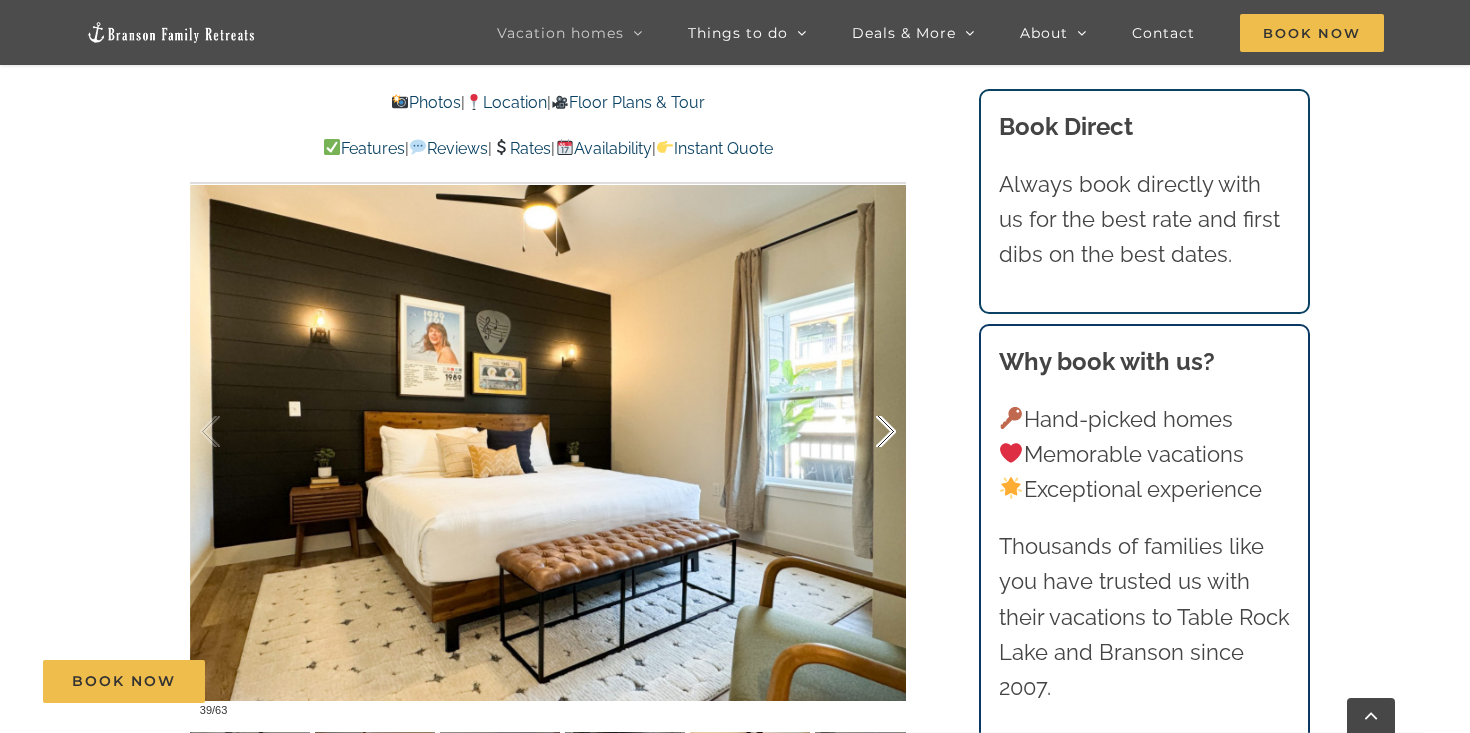 click at bounding box center [865, 432] 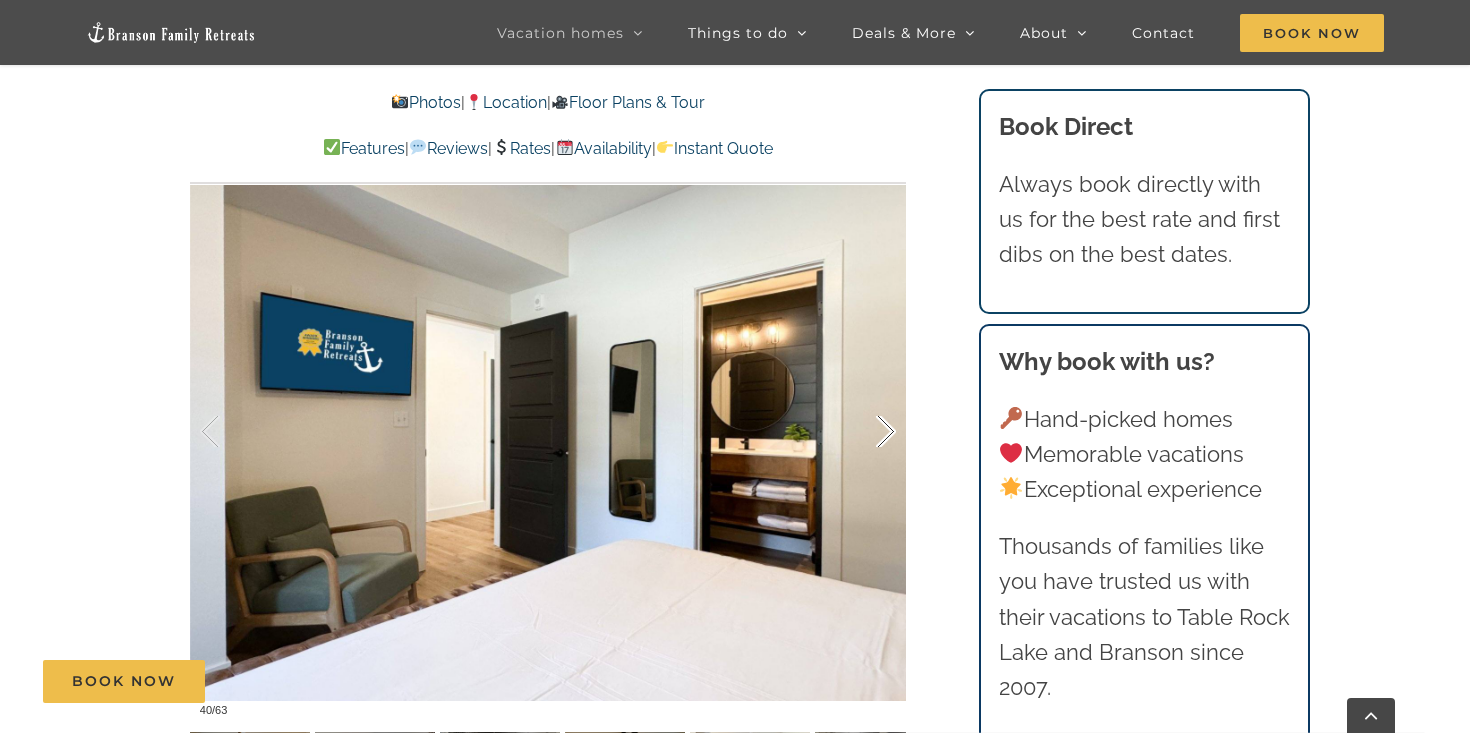 click at bounding box center [865, 432] 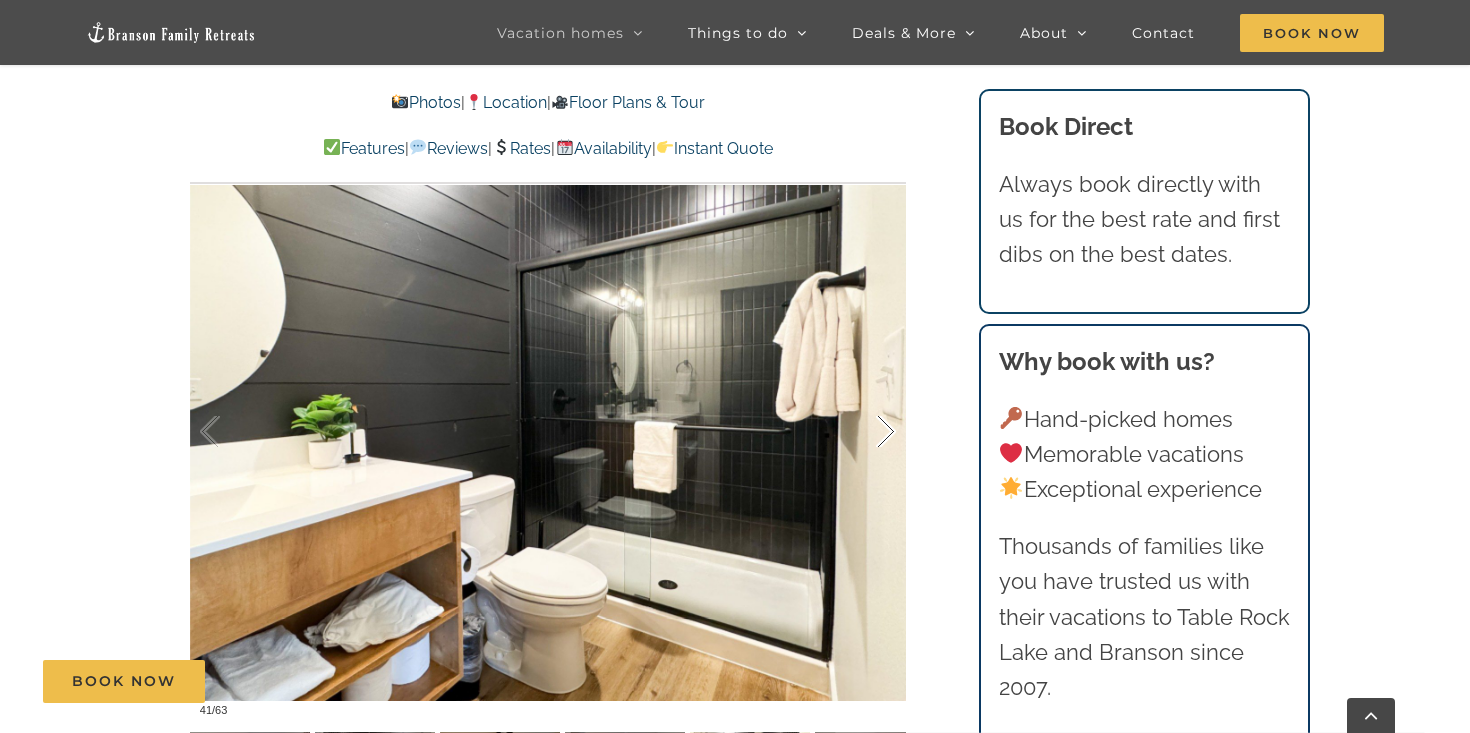 click at bounding box center (865, 432) 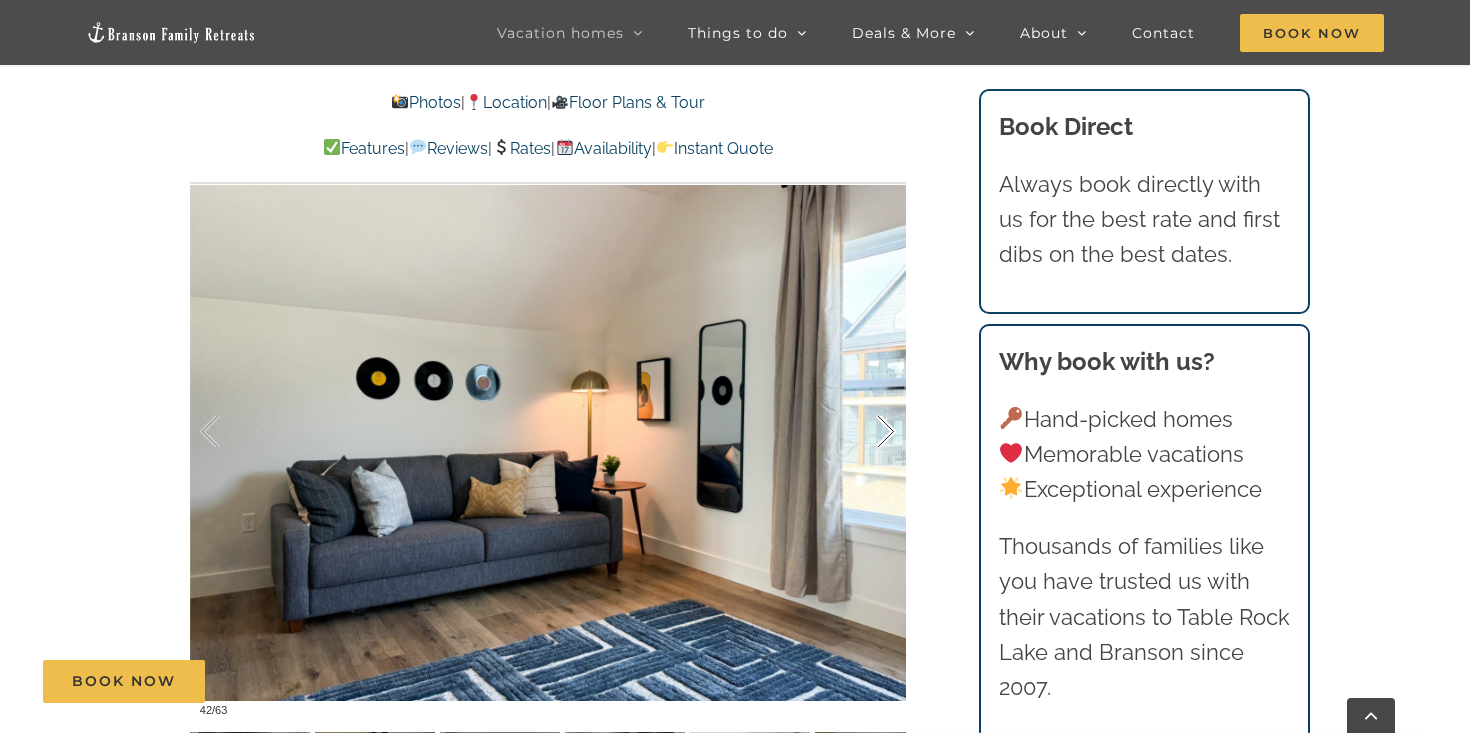 click at bounding box center [865, 432] 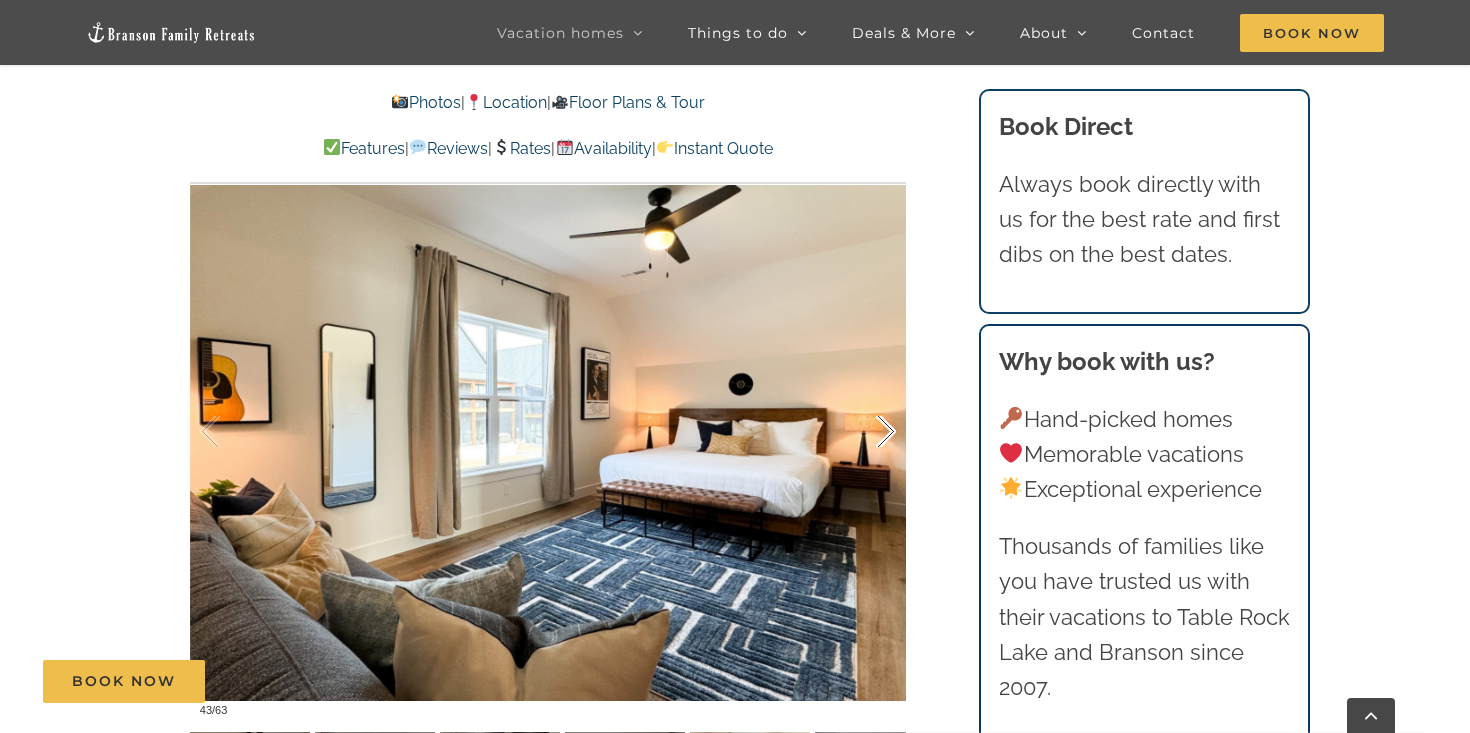 click at bounding box center (865, 432) 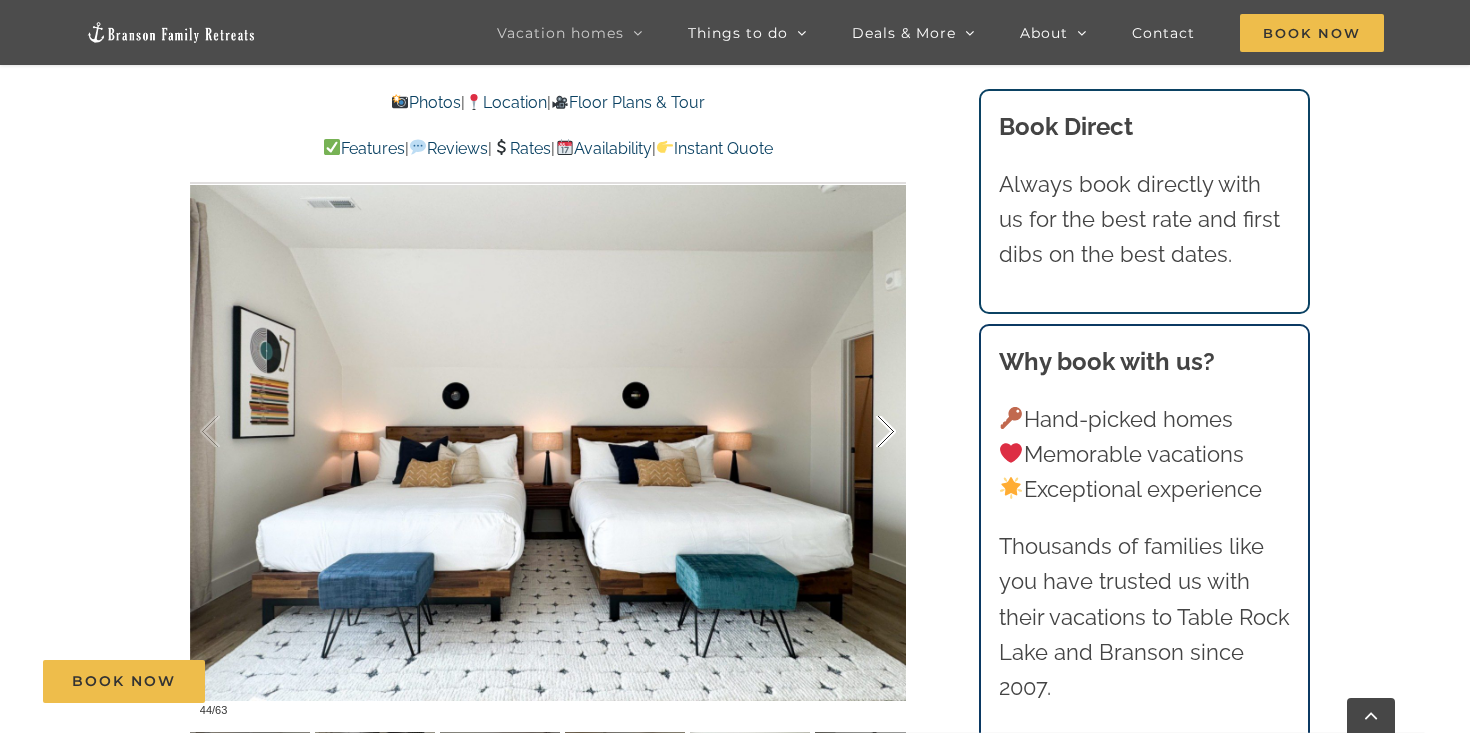 click at bounding box center [865, 432] 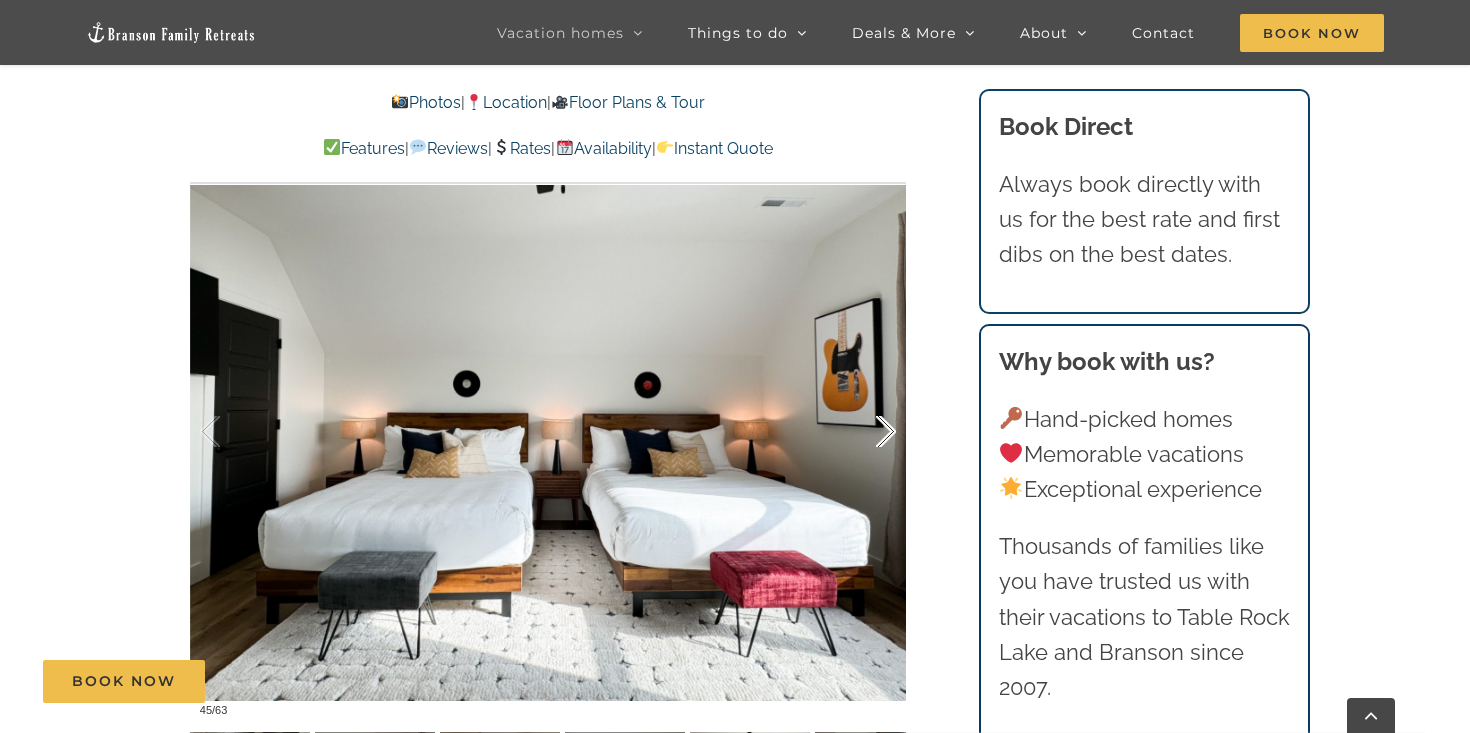 click at bounding box center (865, 432) 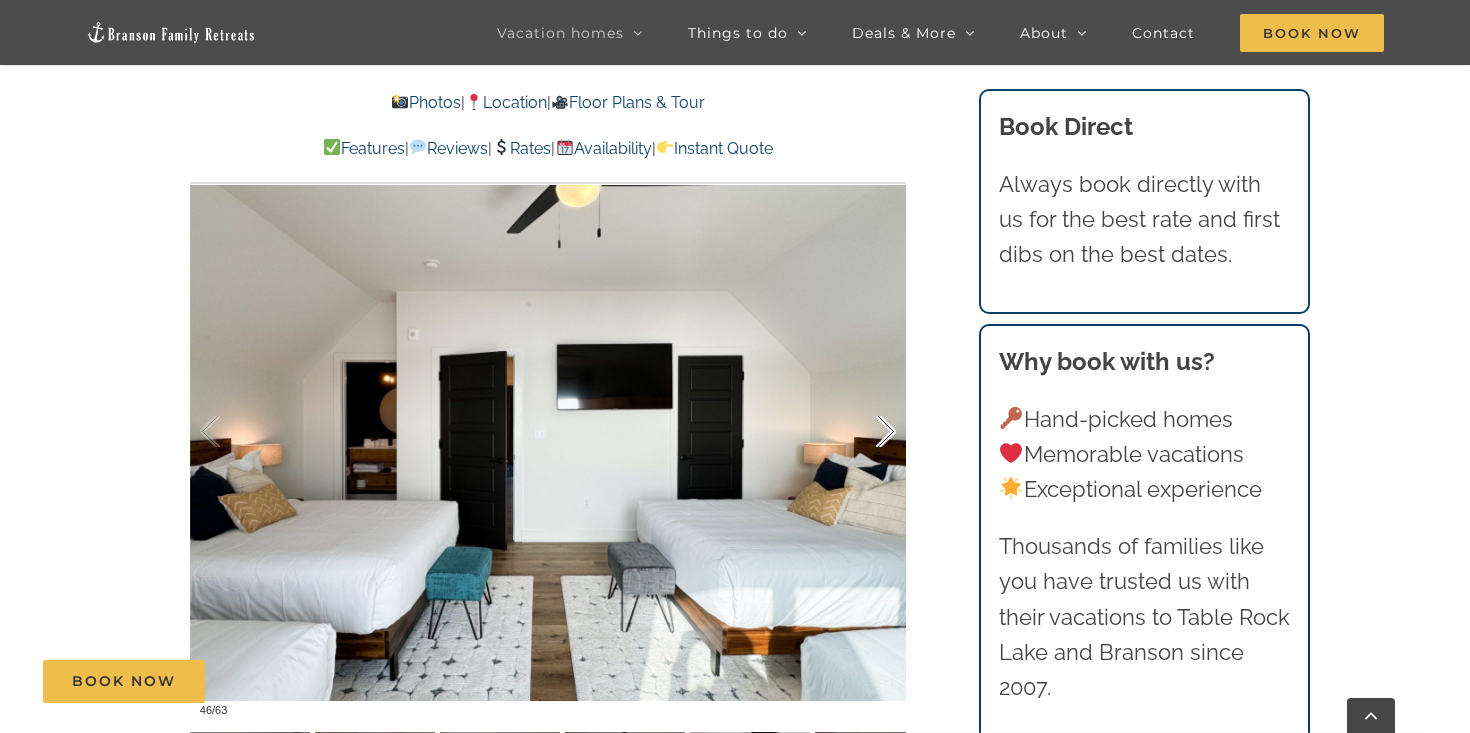 click at bounding box center [865, 432] 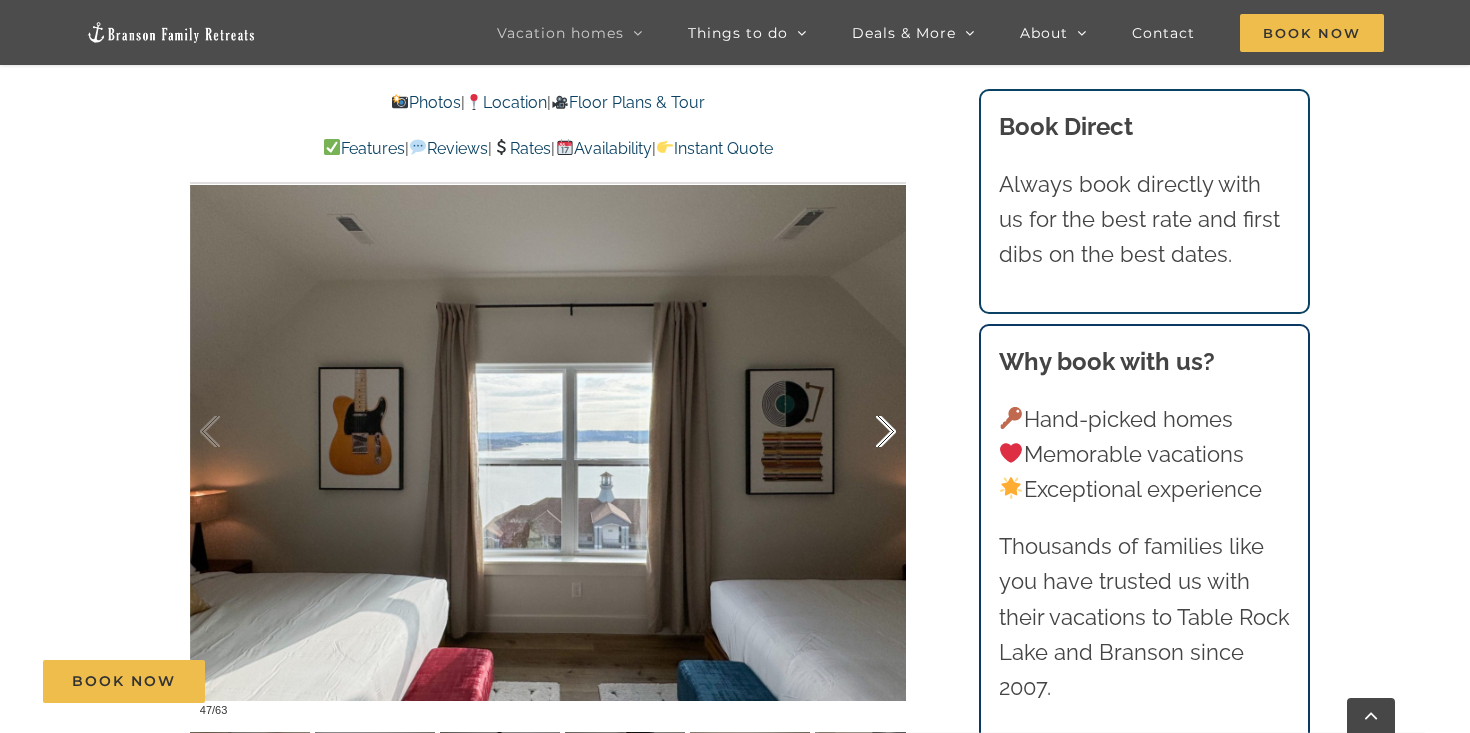 click at bounding box center (865, 432) 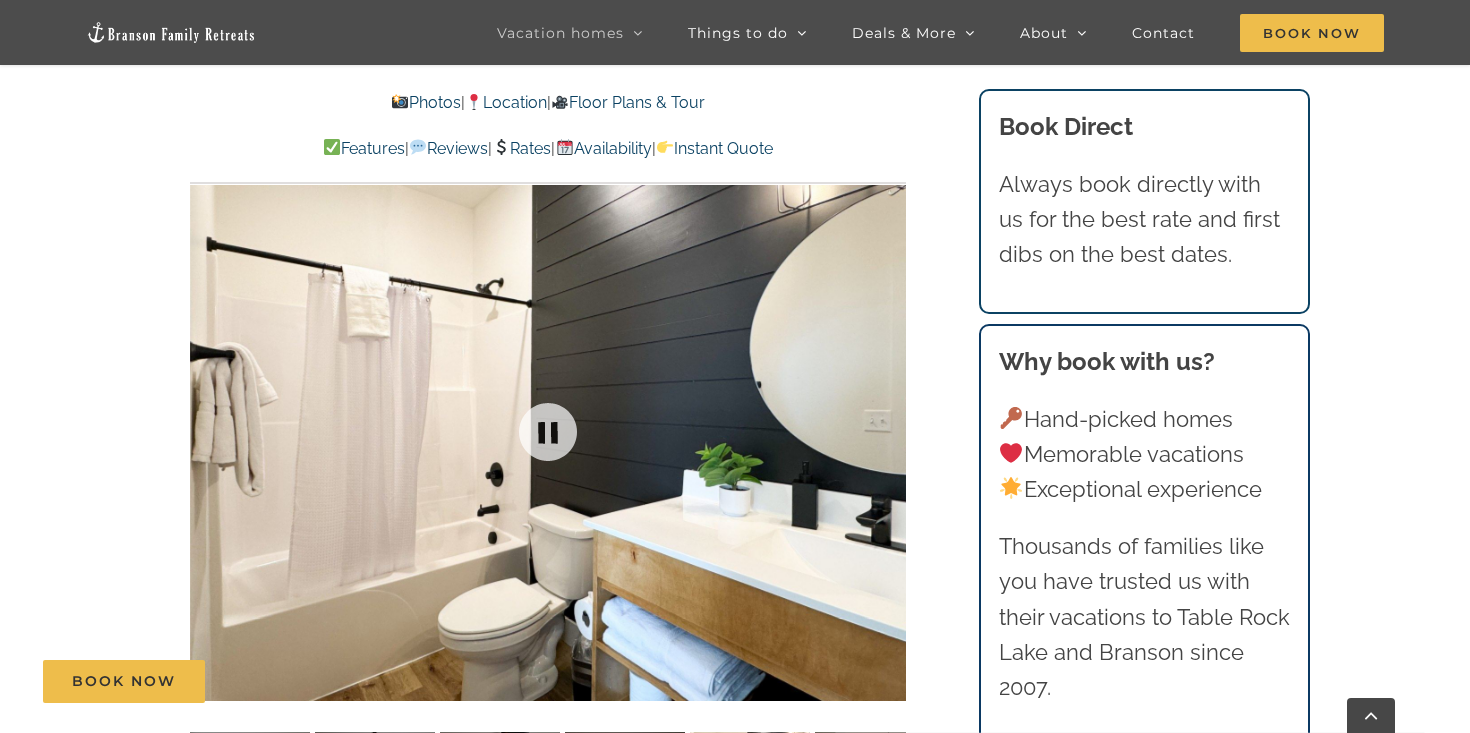 click at bounding box center (548, 432) 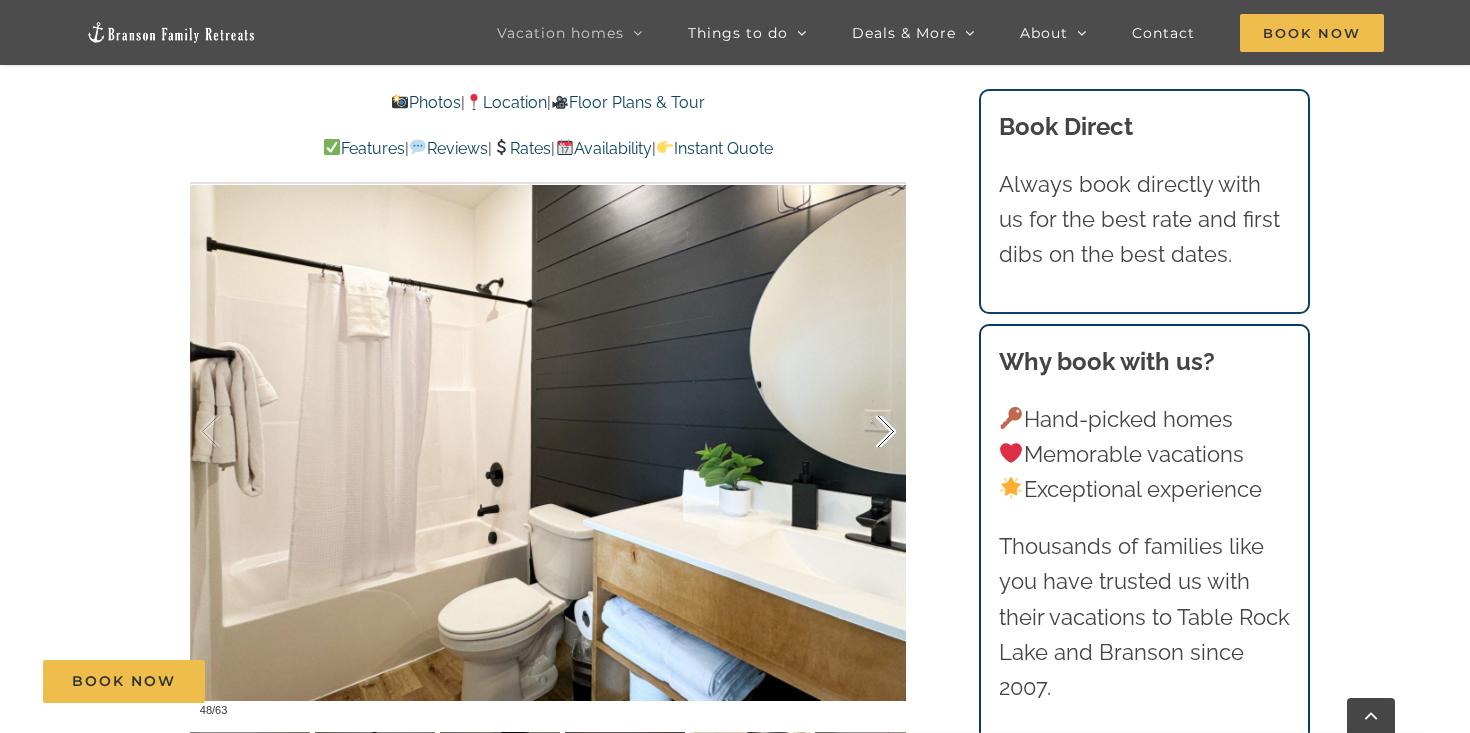 click at bounding box center [865, 432] 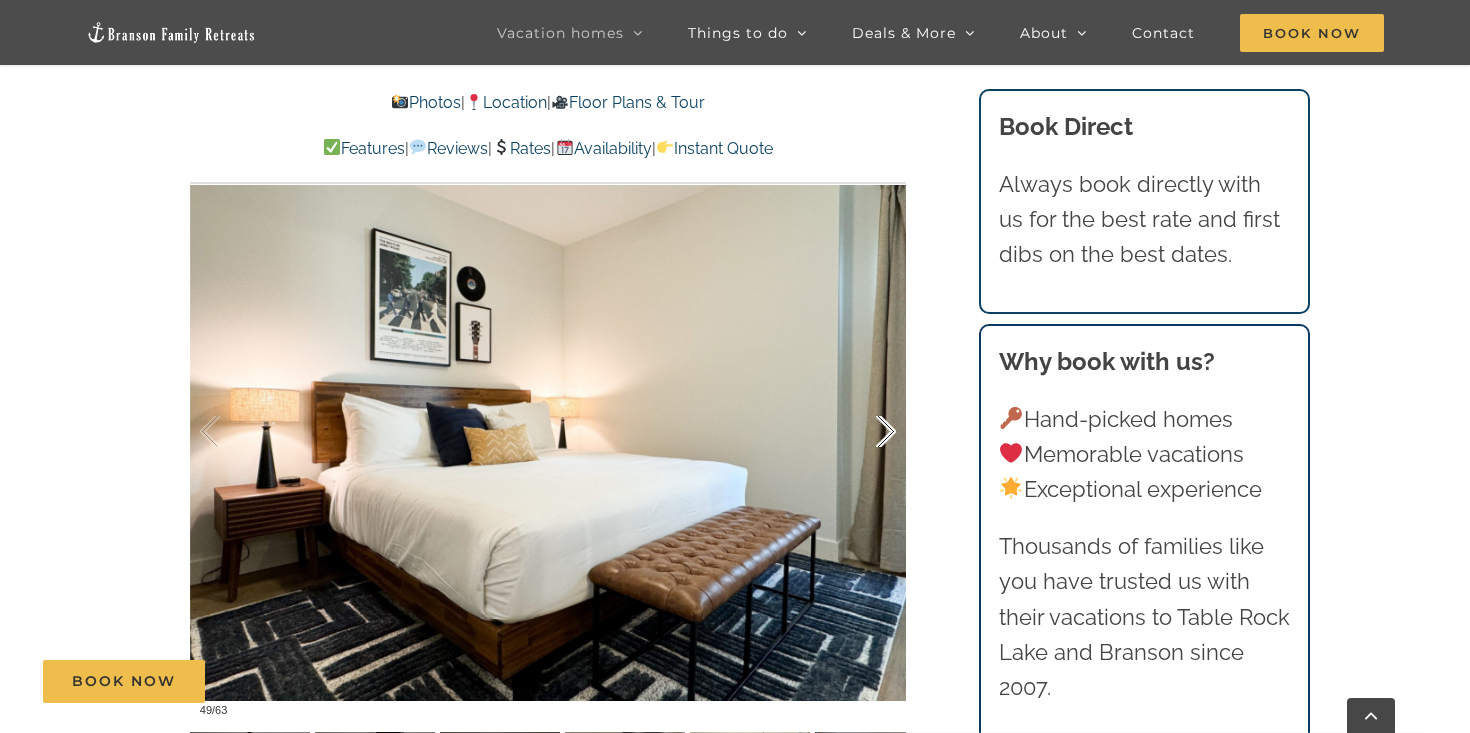 click at bounding box center (865, 432) 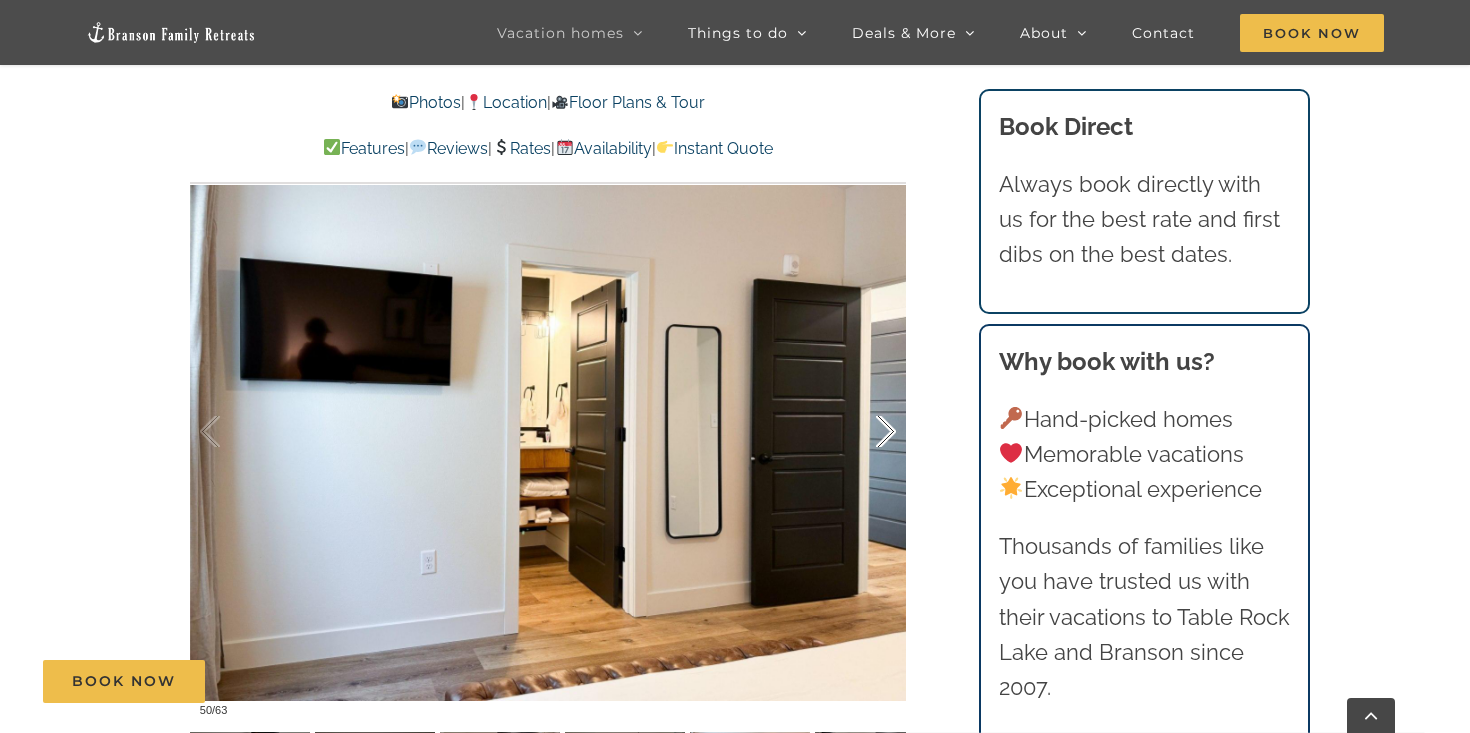 click at bounding box center (865, 432) 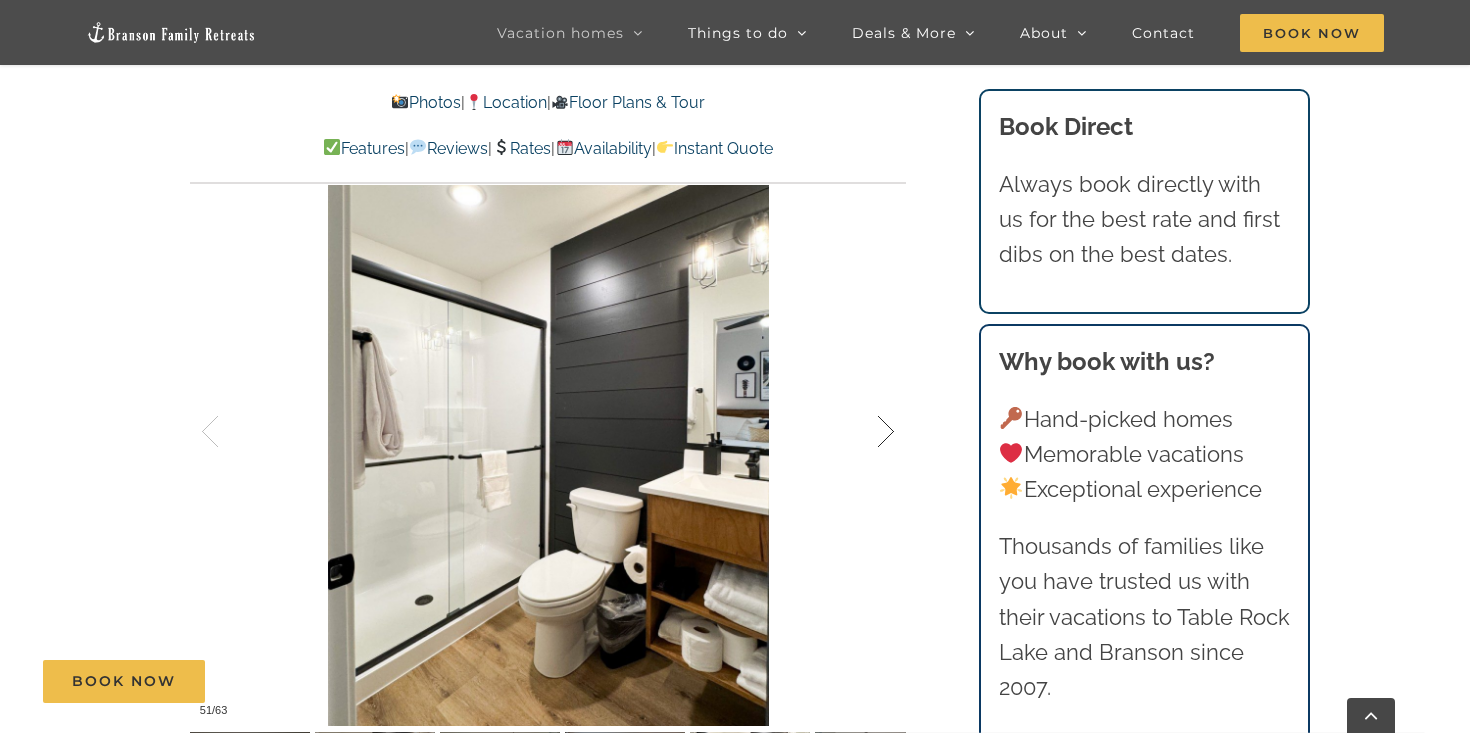 click at bounding box center (865, 432) 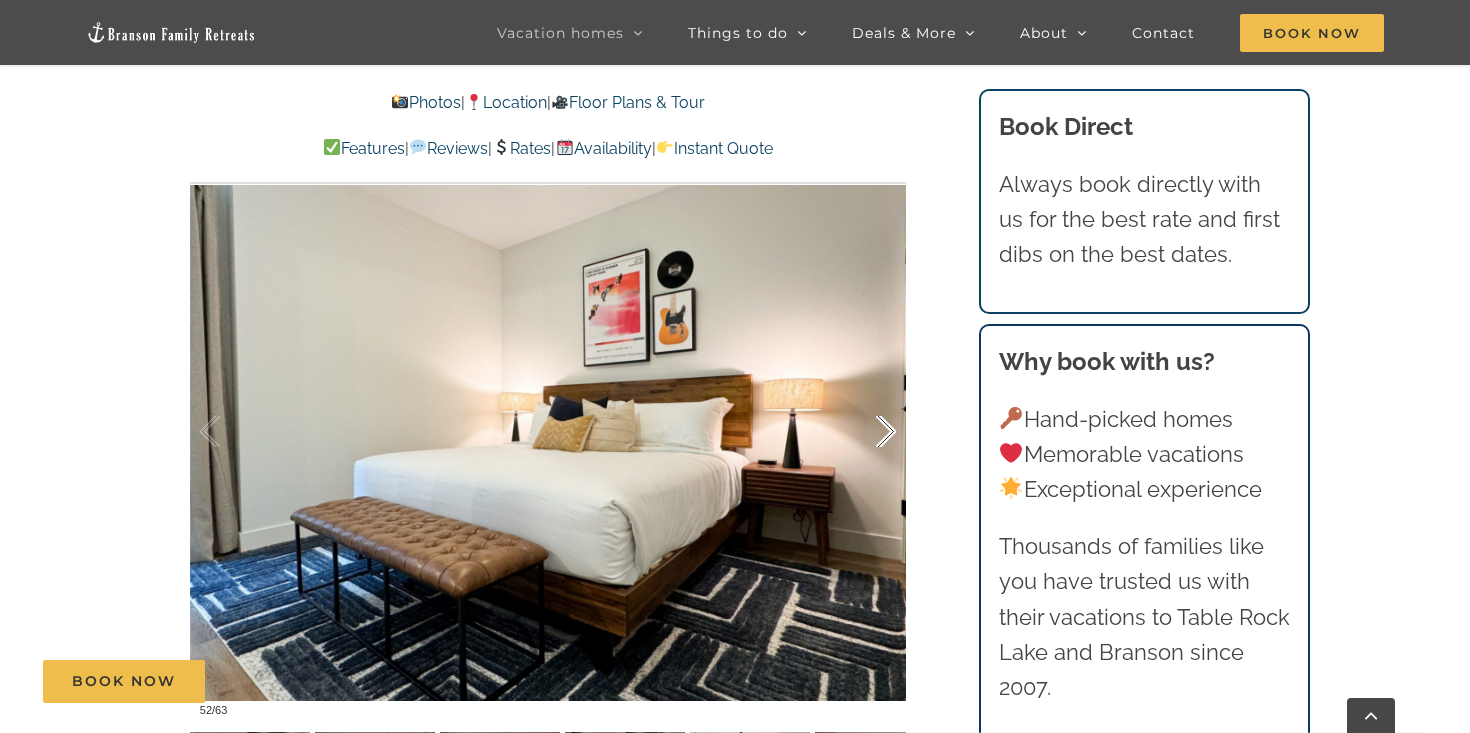 click at bounding box center (865, 432) 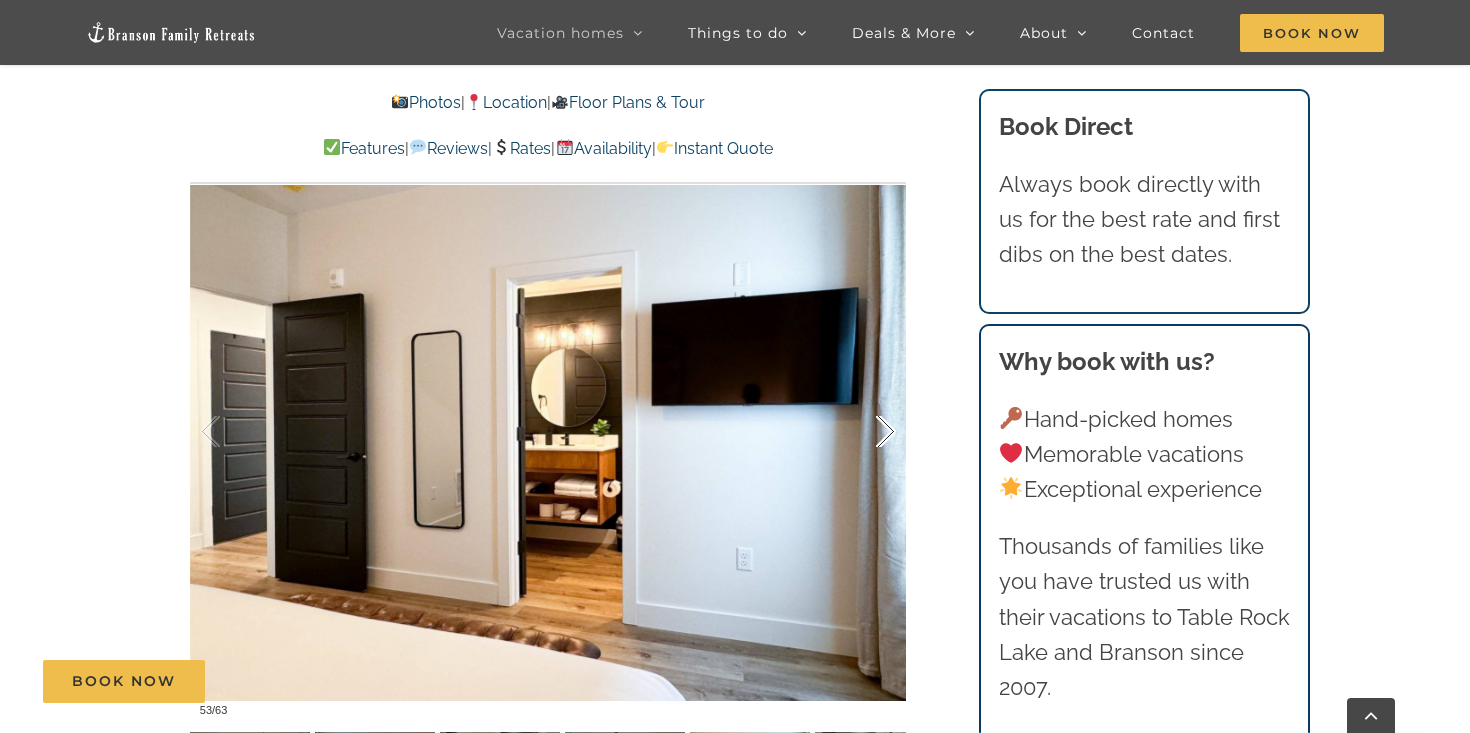 click at bounding box center [865, 432] 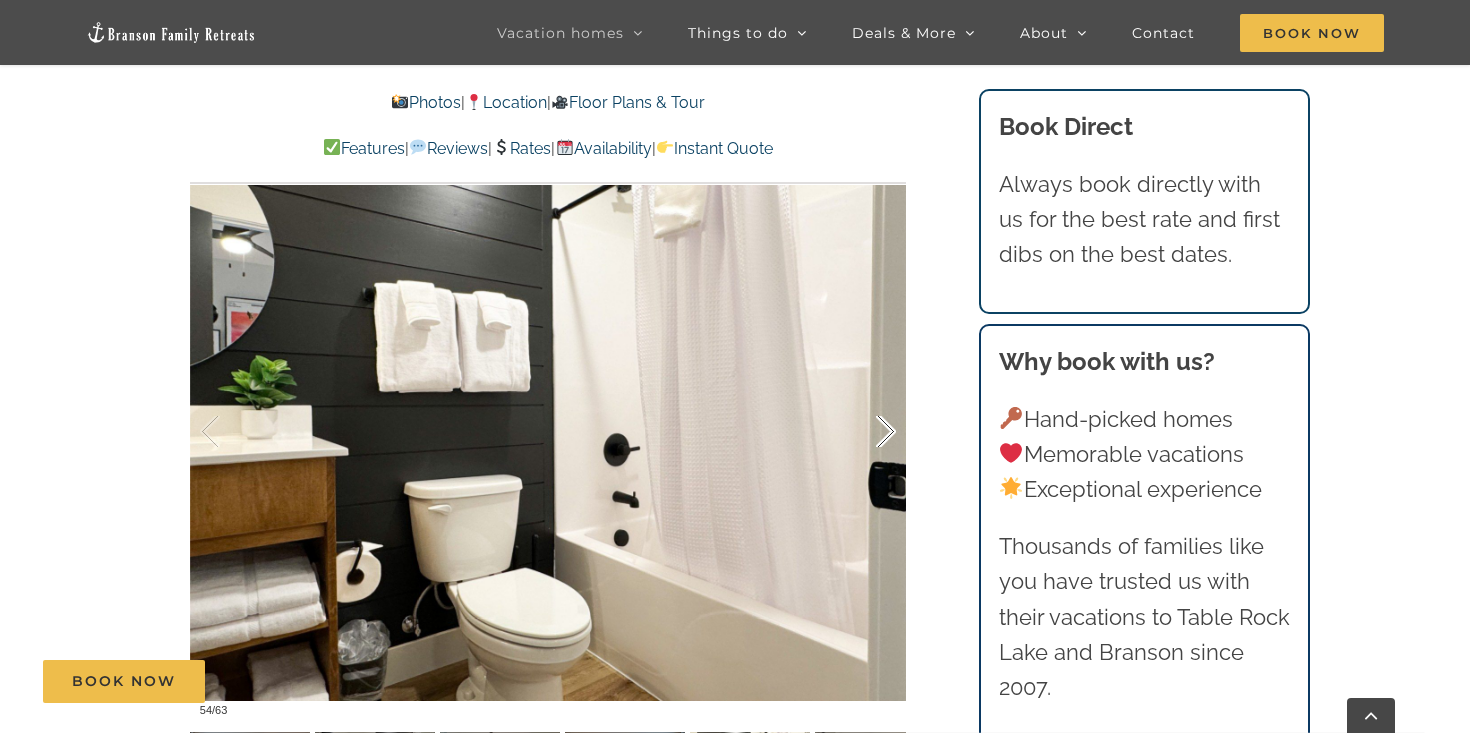 click at bounding box center (865, 432) 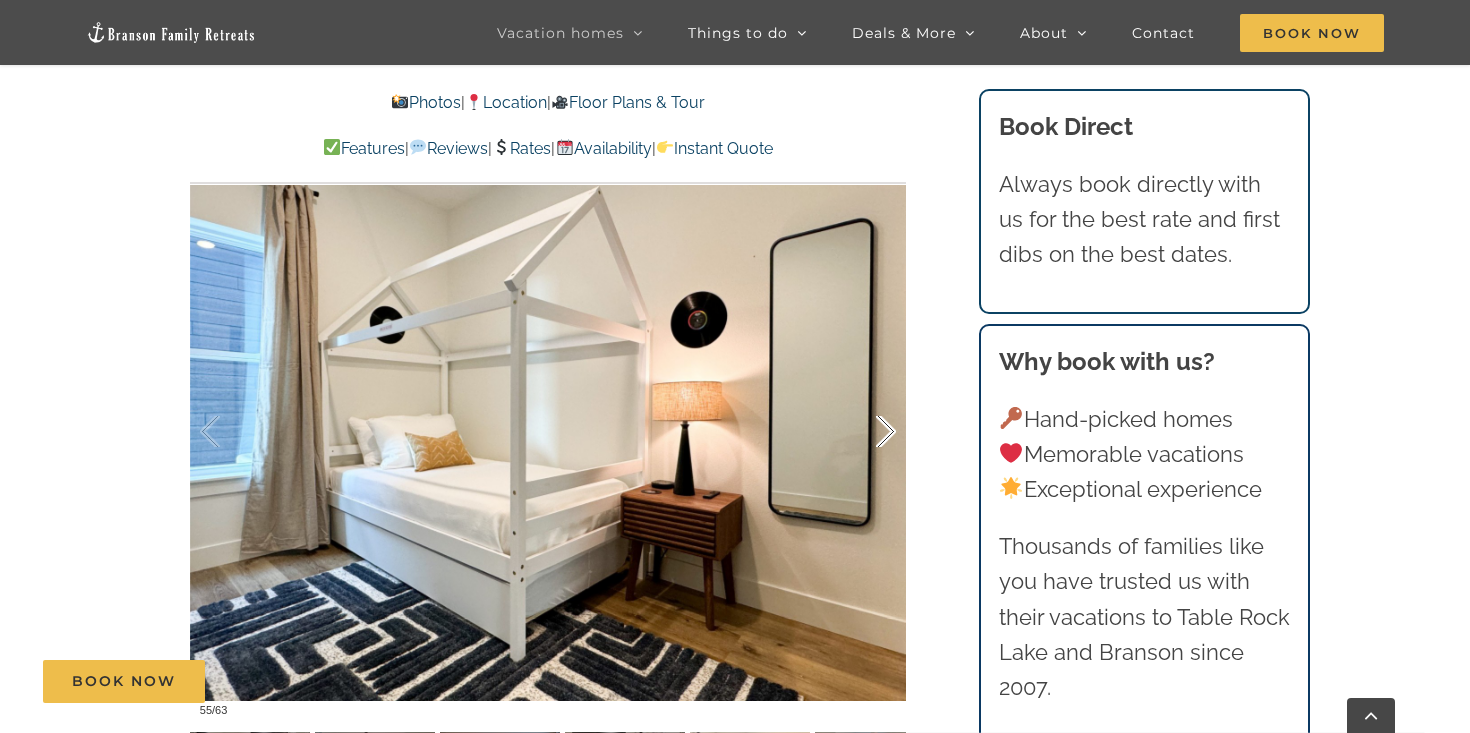 click at bounding box center (865, 432) 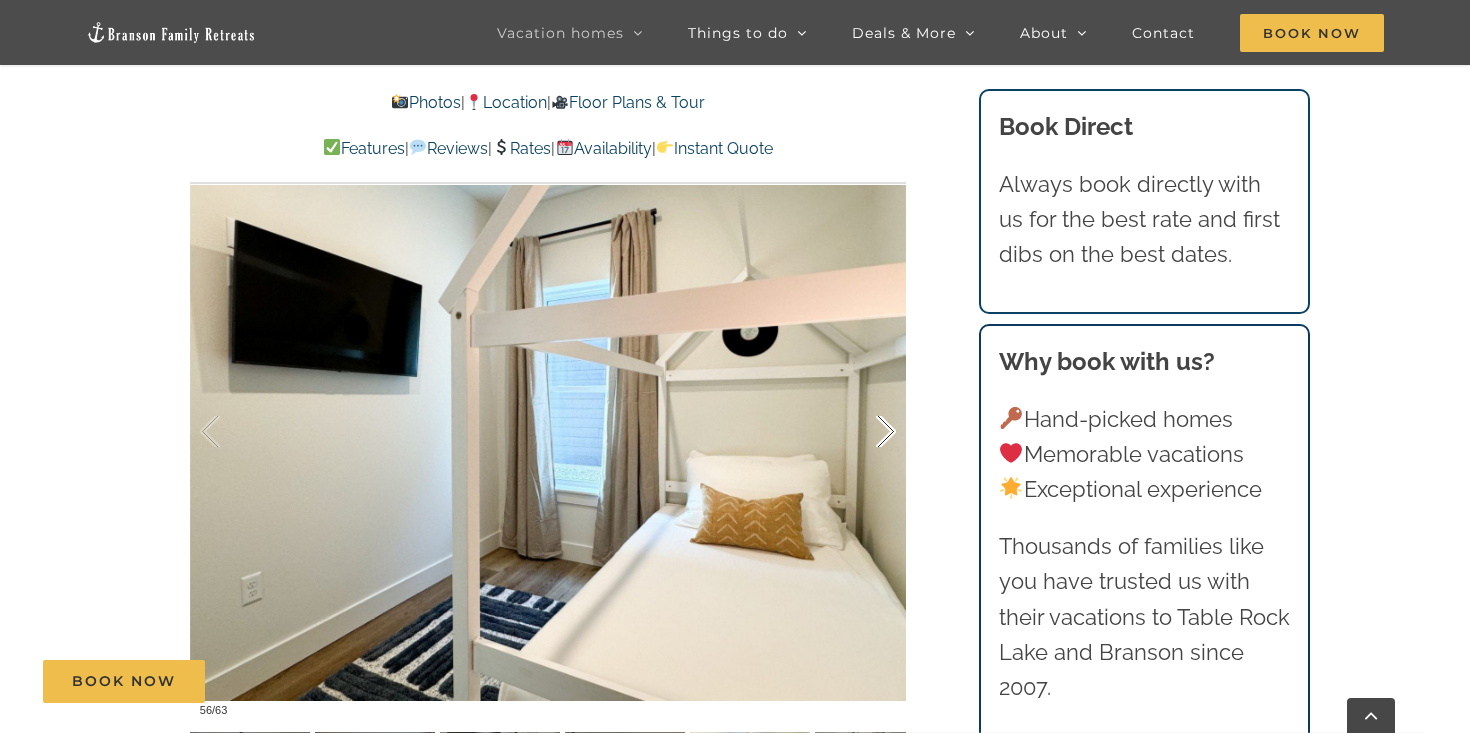 click at bounding box center [865, 432] 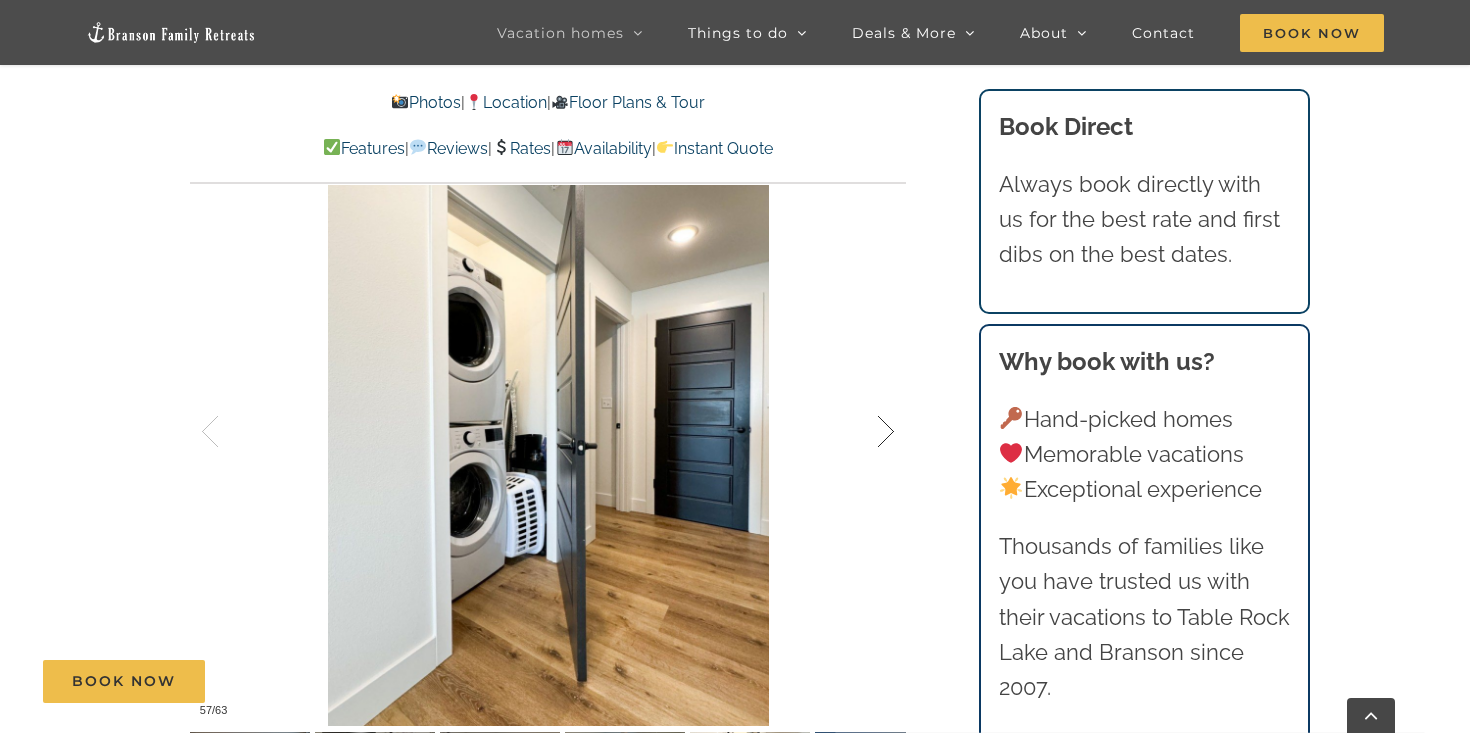 click at bounding box center (865, 432) 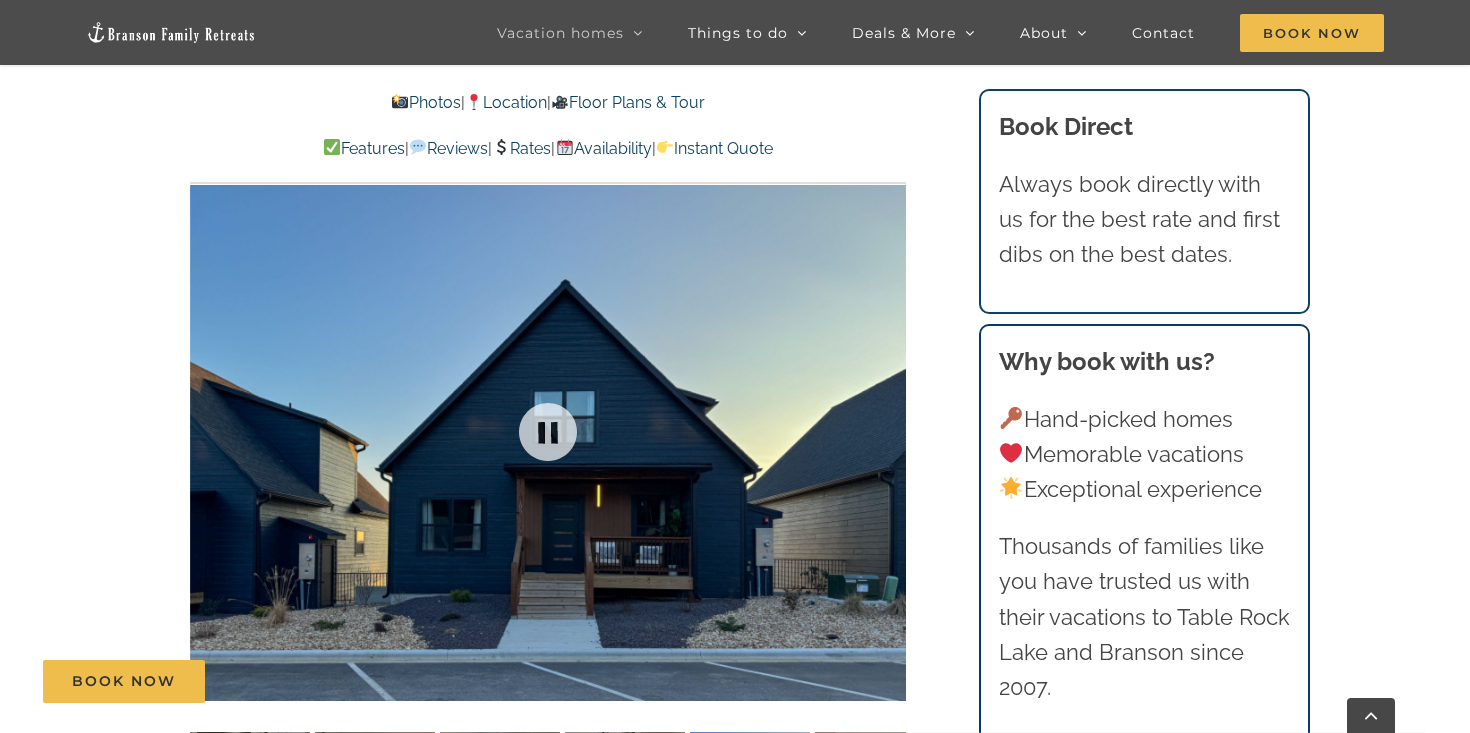 click at bounding box center (548, 432) 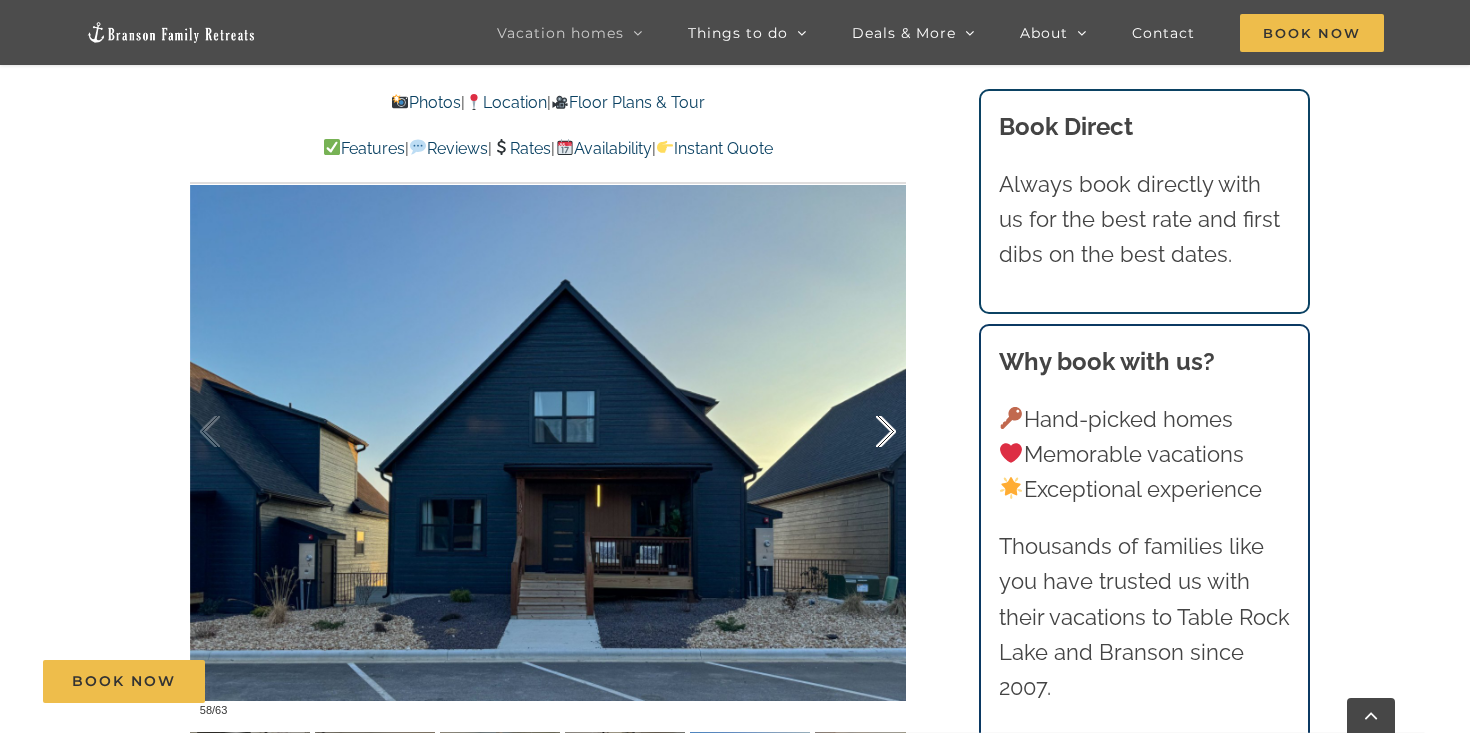 click at bounding box center (865, 432) 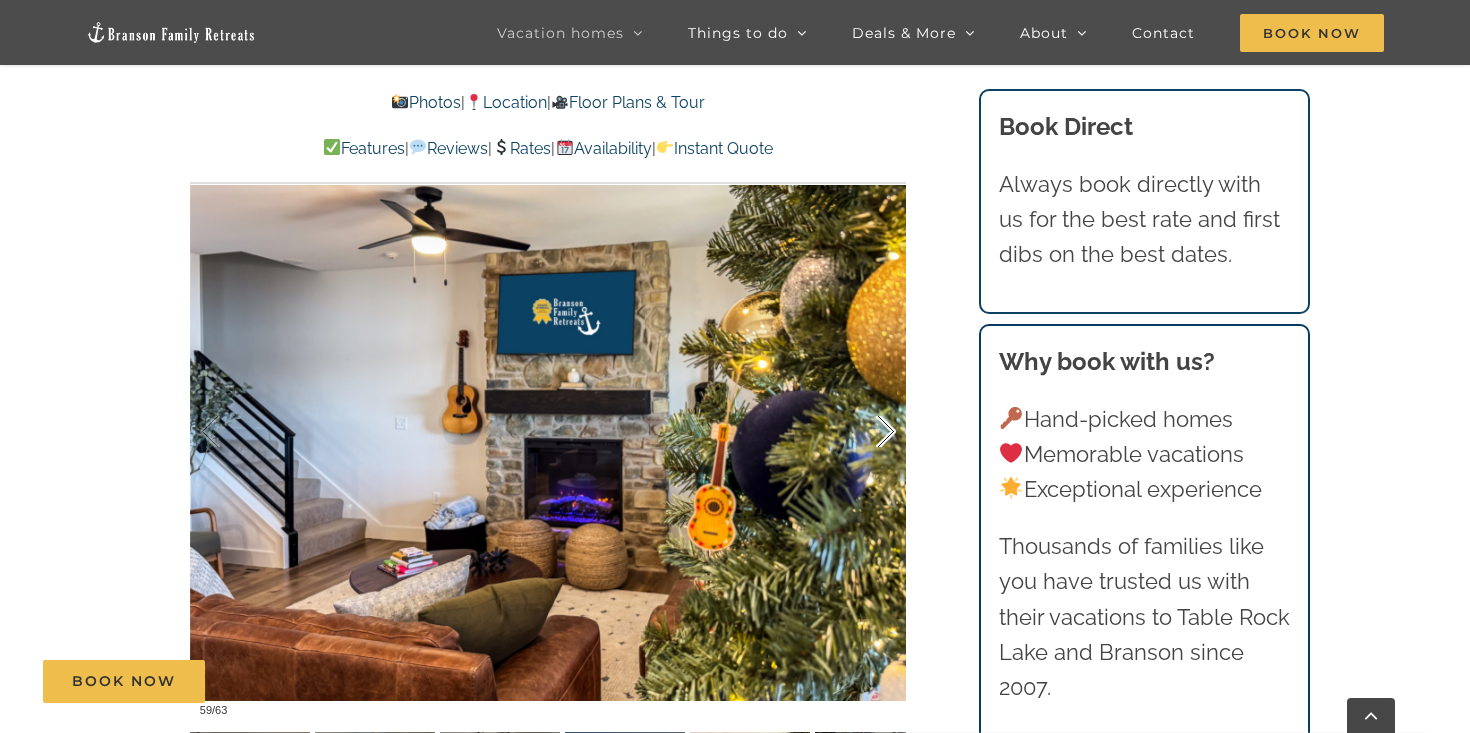 click at bounding box center (865, 432) 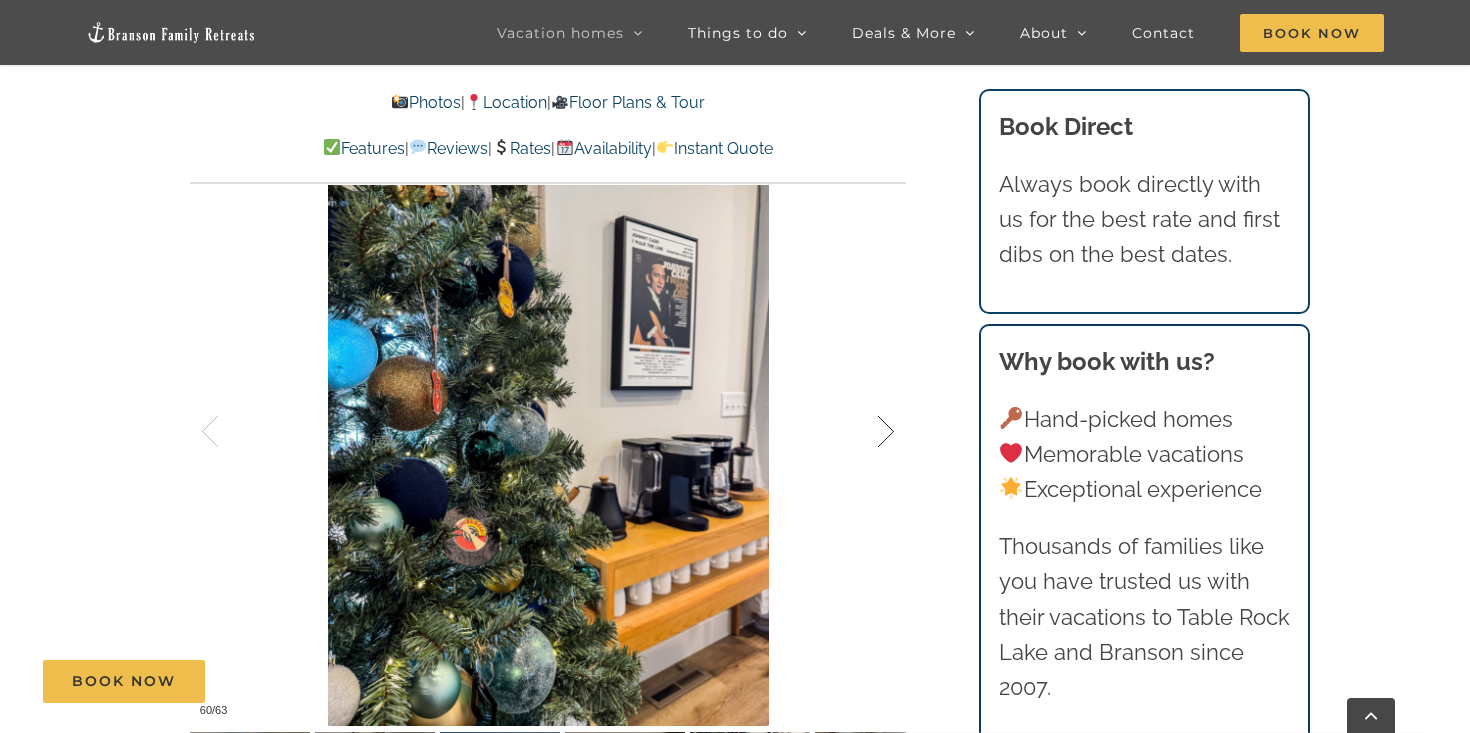 click at bounding box center (865, 432) 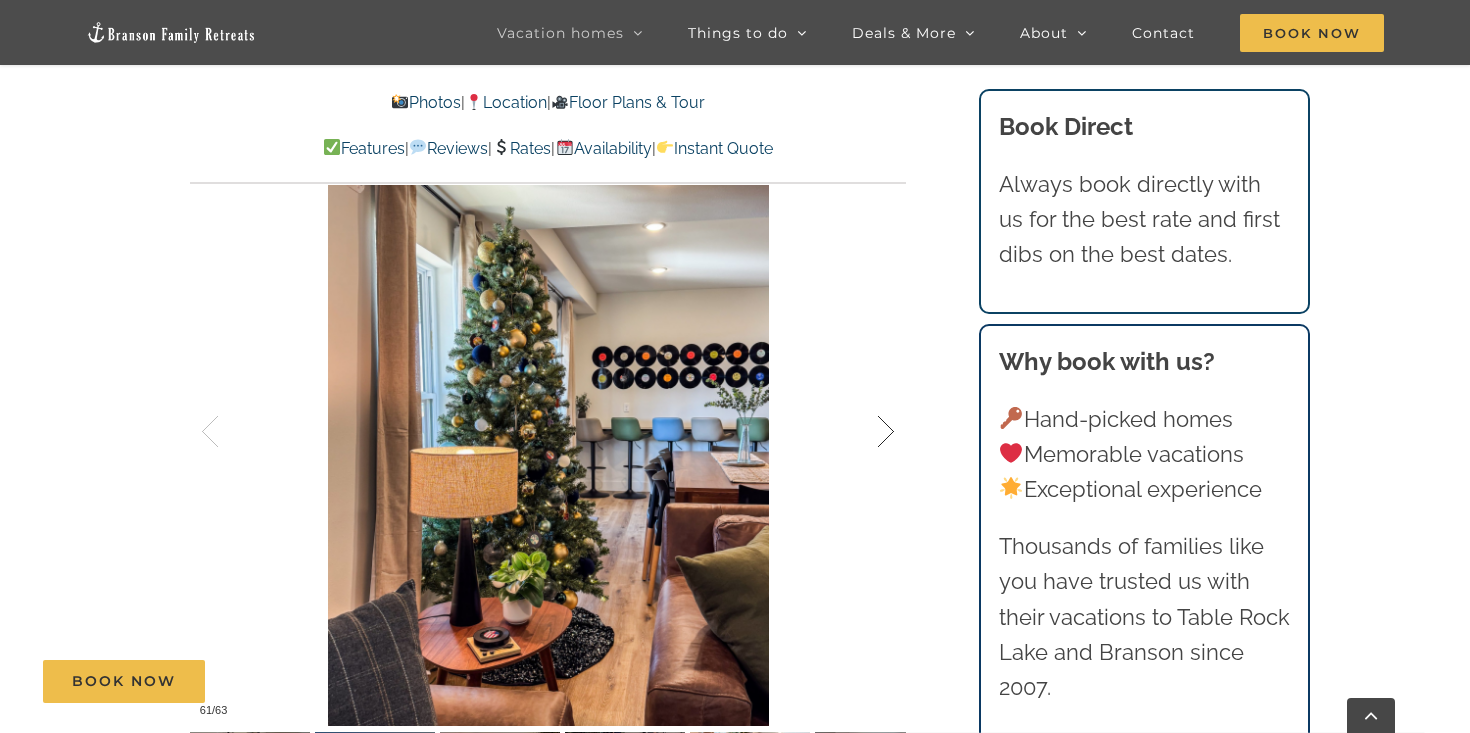 click at bounding box center [865, 432] 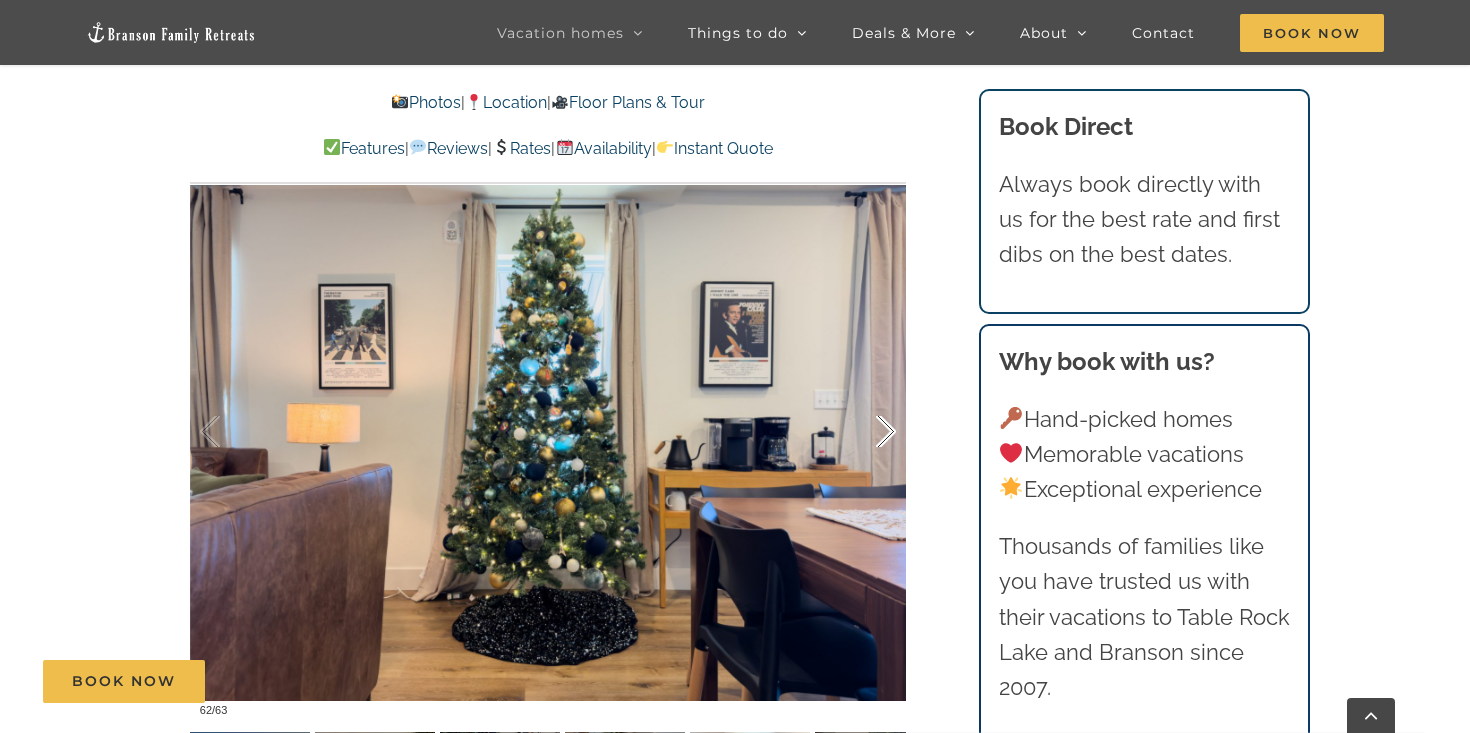 click at bounding box center [865, 432] 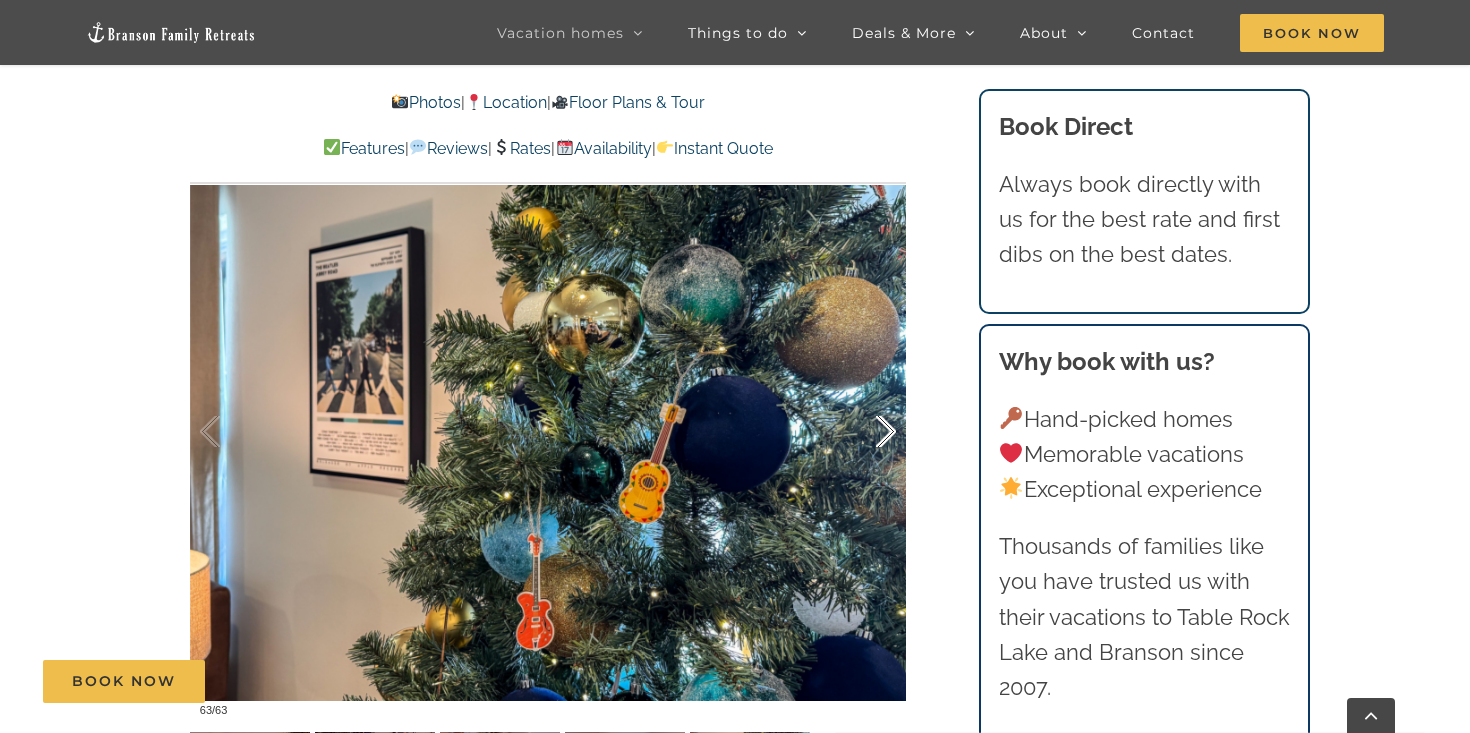 click at bounding box center [865, 432] 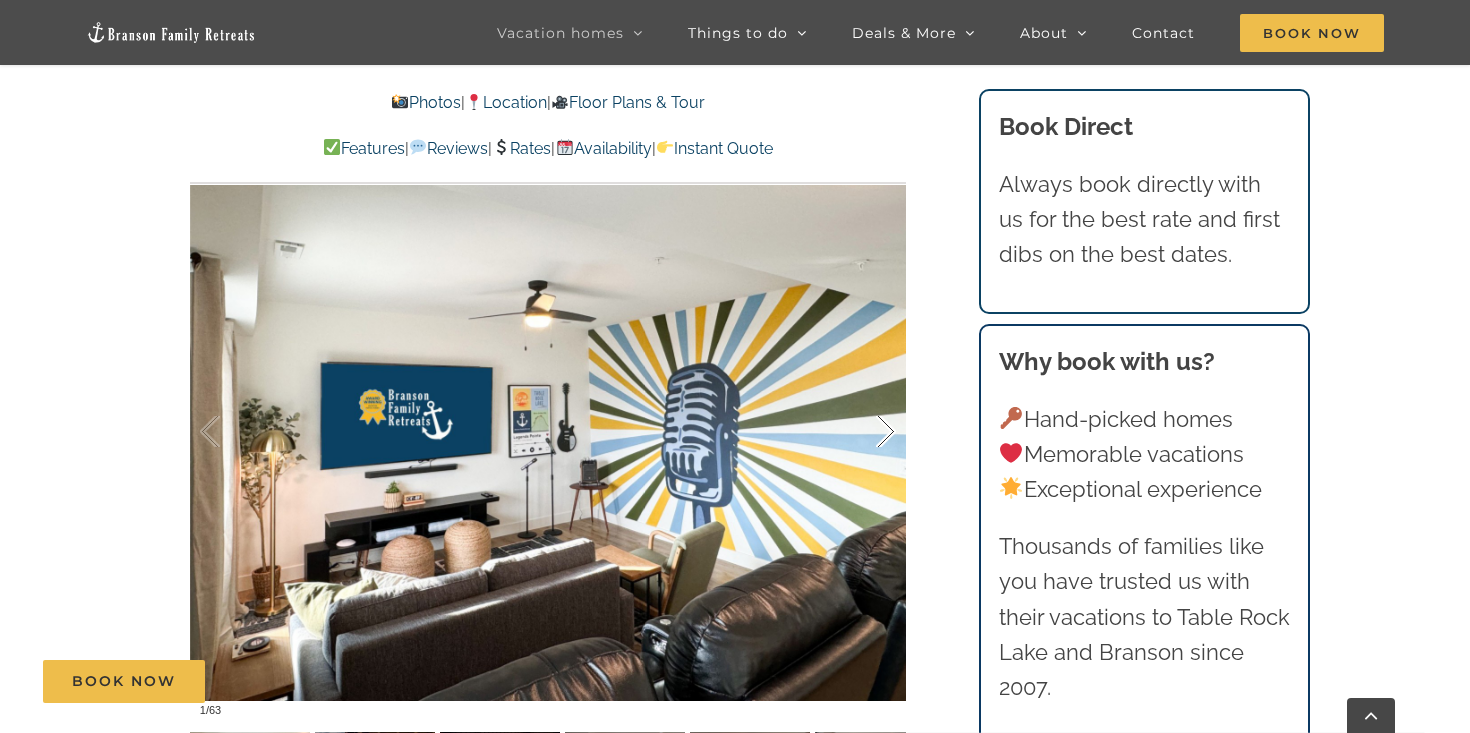 click at bounding box center (865, 432) 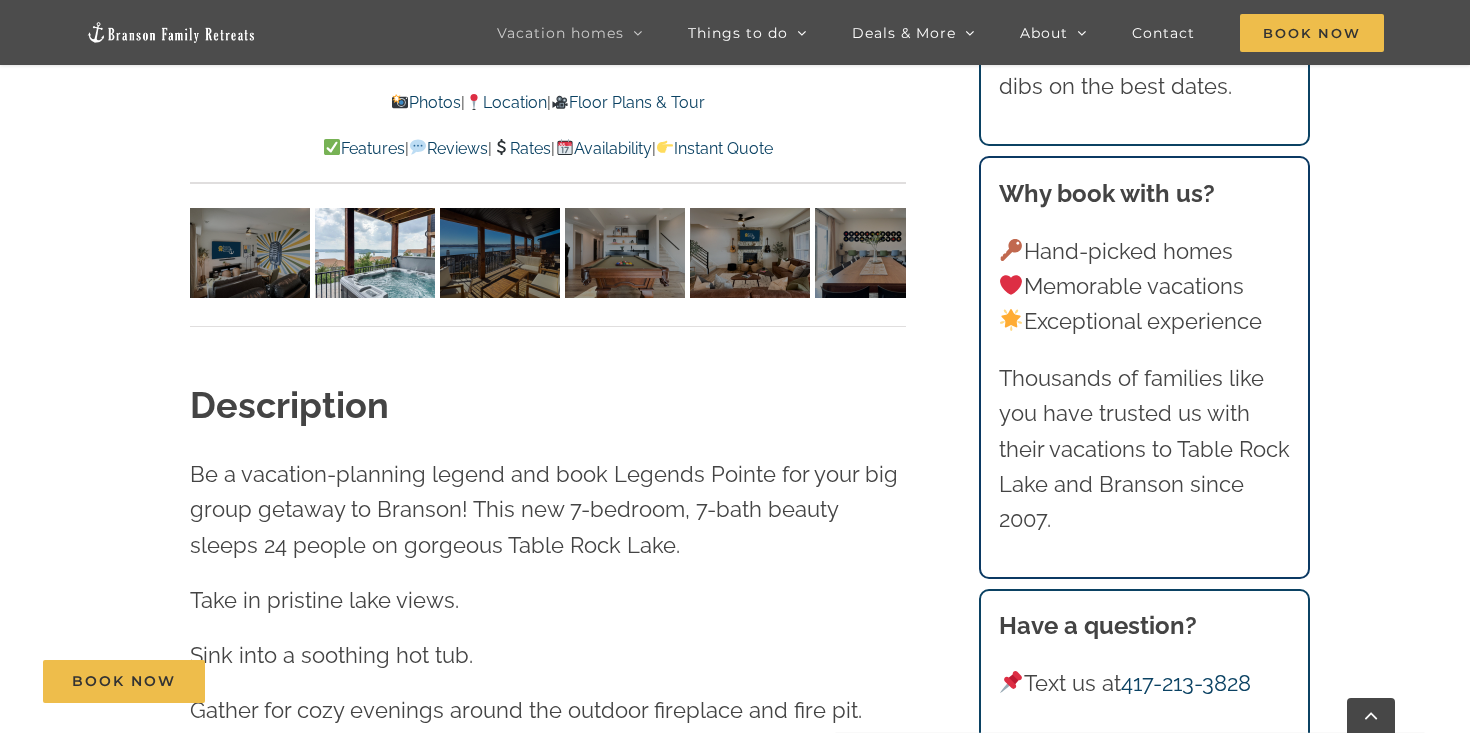 scroll, scrollTop: 1765, scrollLeft: 0, axis: vertical 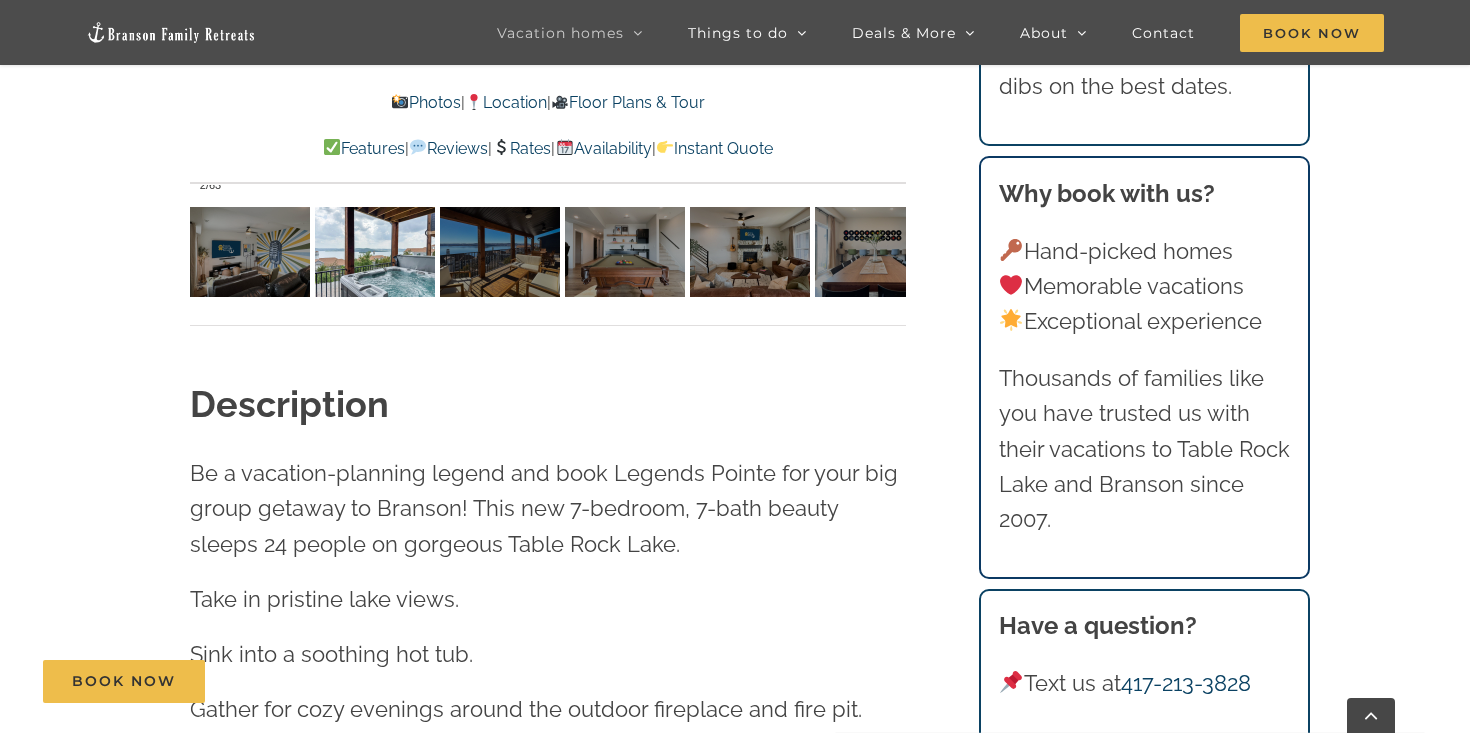 click on "Location" at bounding box center [506, 102] 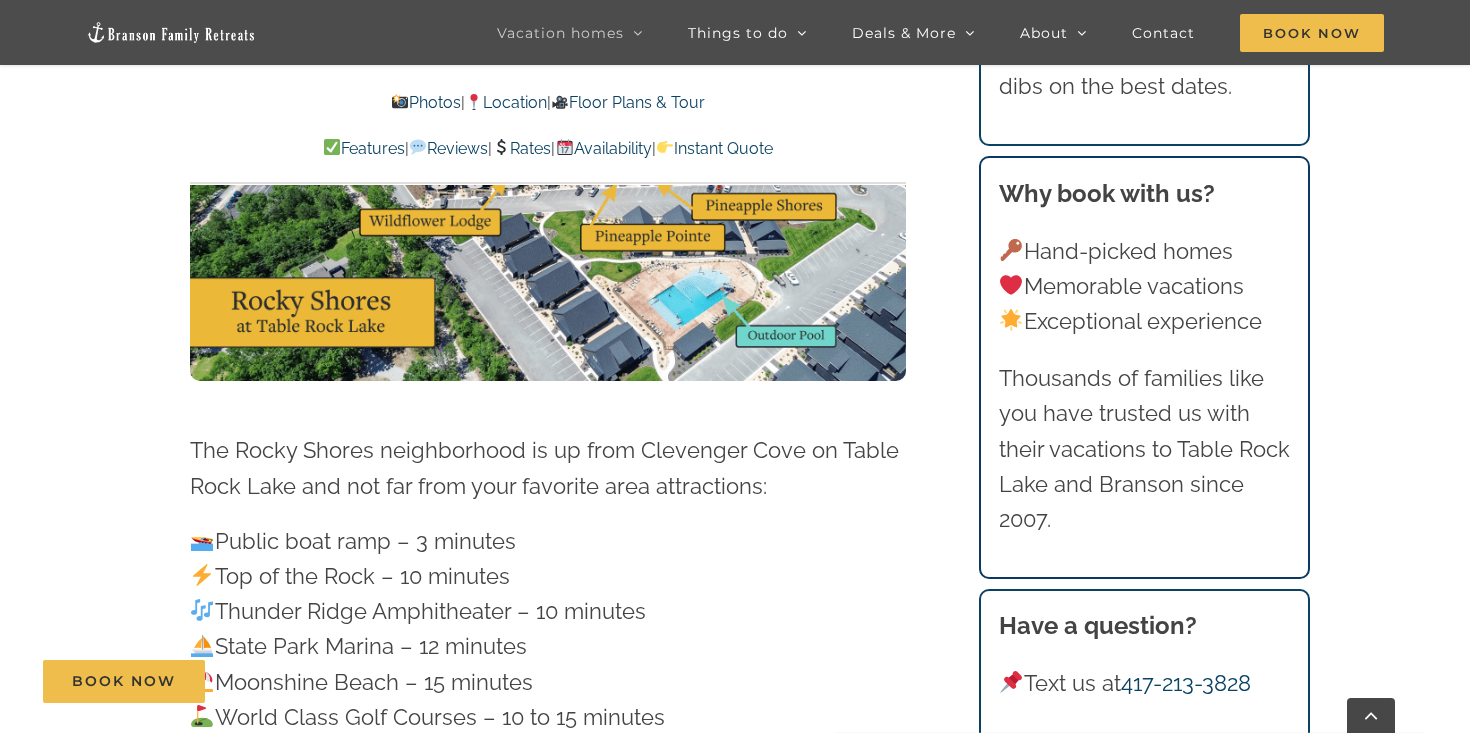 scroll, scrollTop: 5102, scrollLeft: 0, axis: vertical 